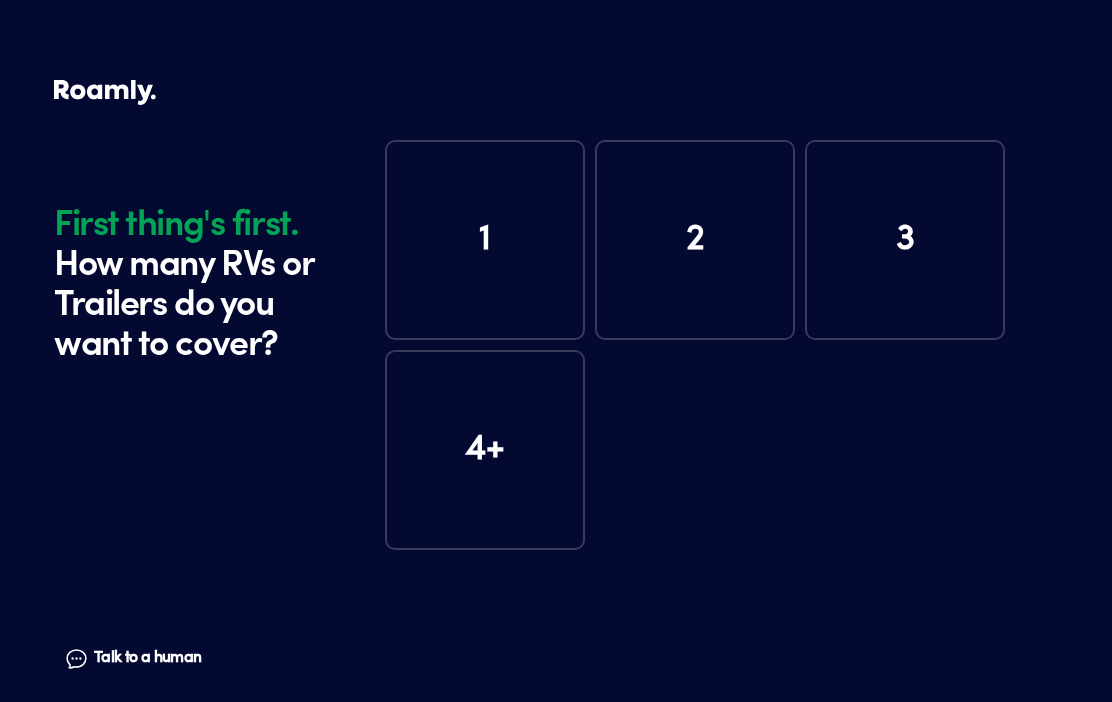scroll, scrollTop: 0, scrollLeft: 0, axis: both 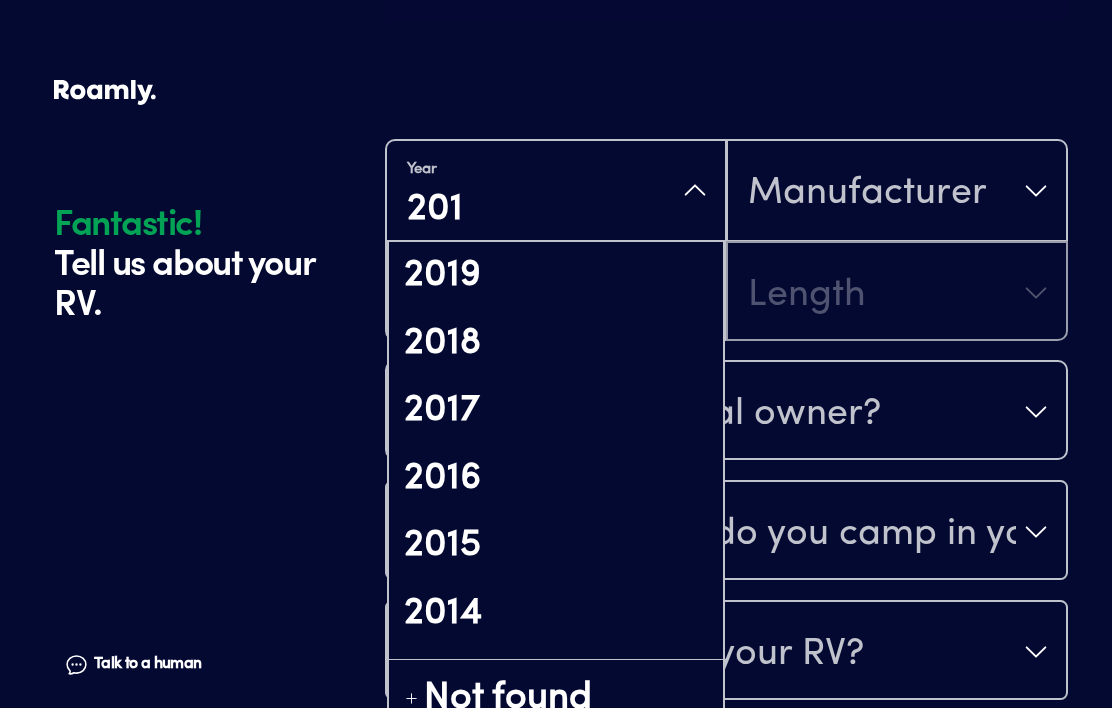 type on "2016" 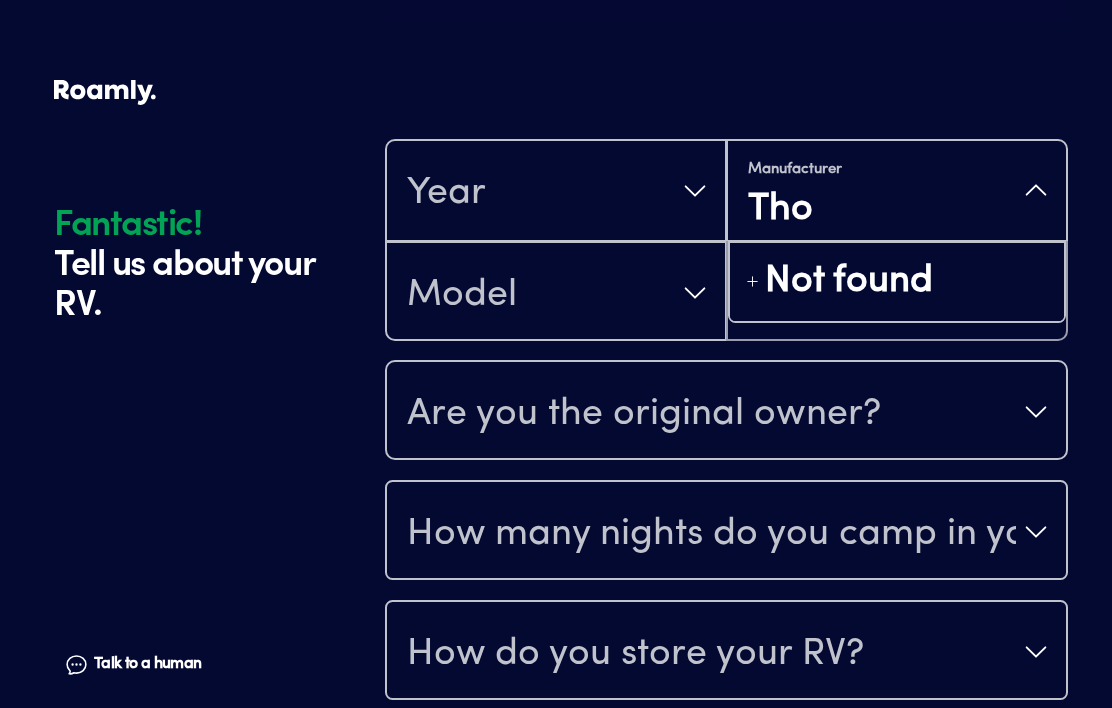 type on "Thor" 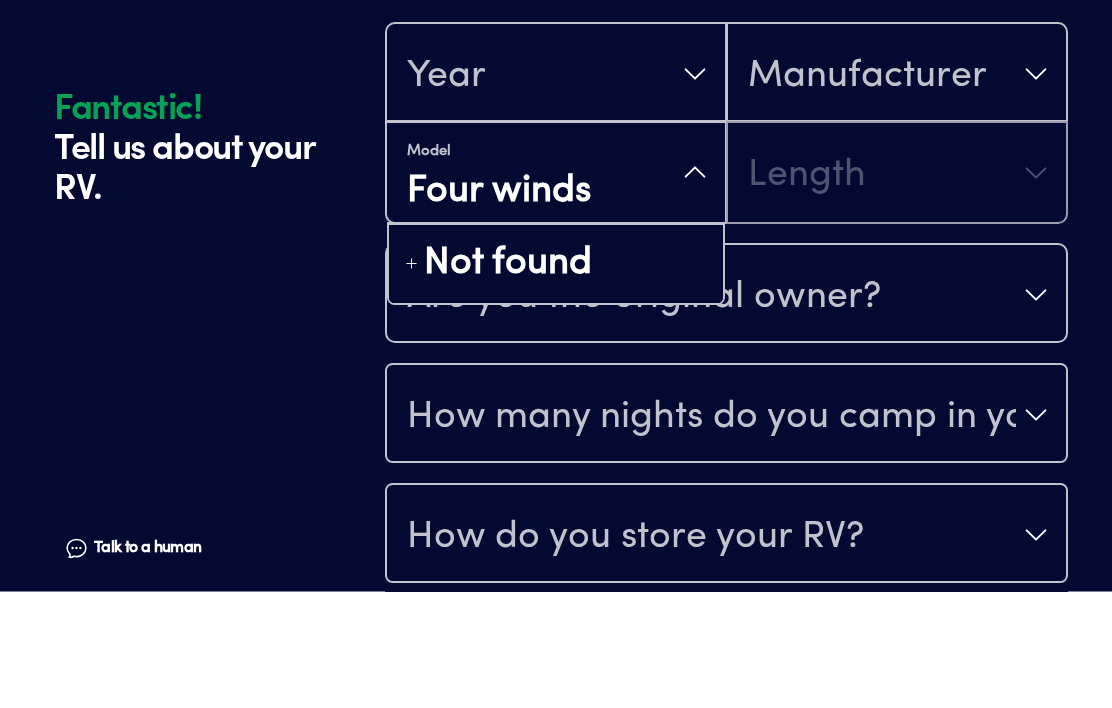 click on "Four winds" at bounding box center (556, 309) 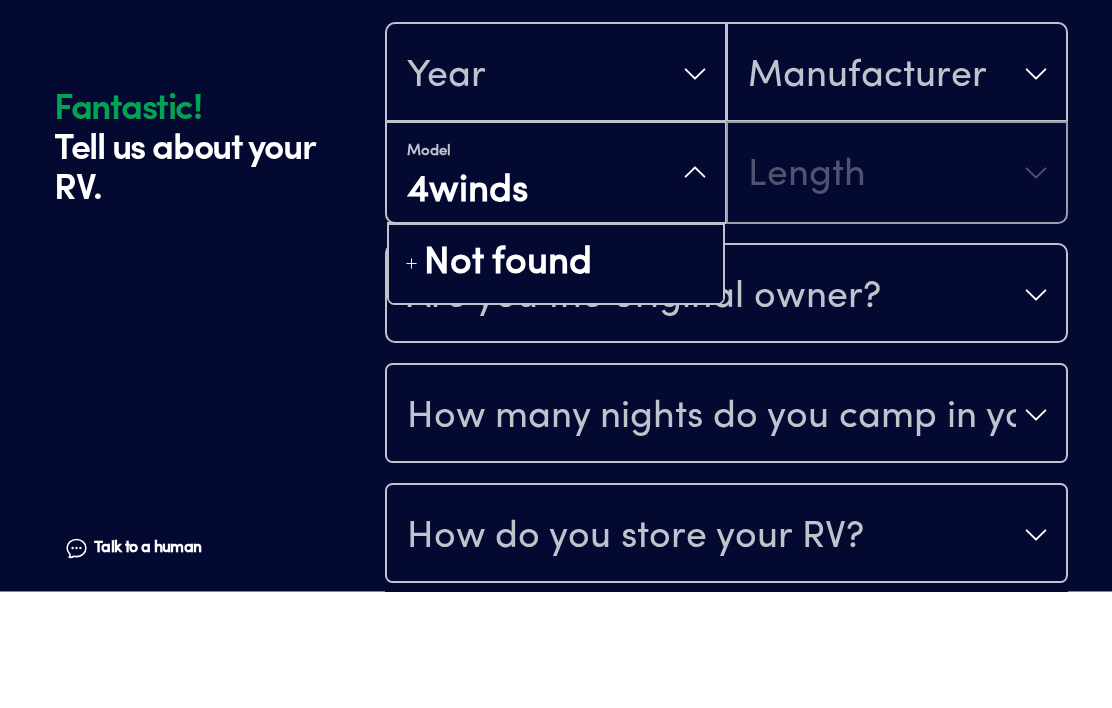 type on "4 winds" 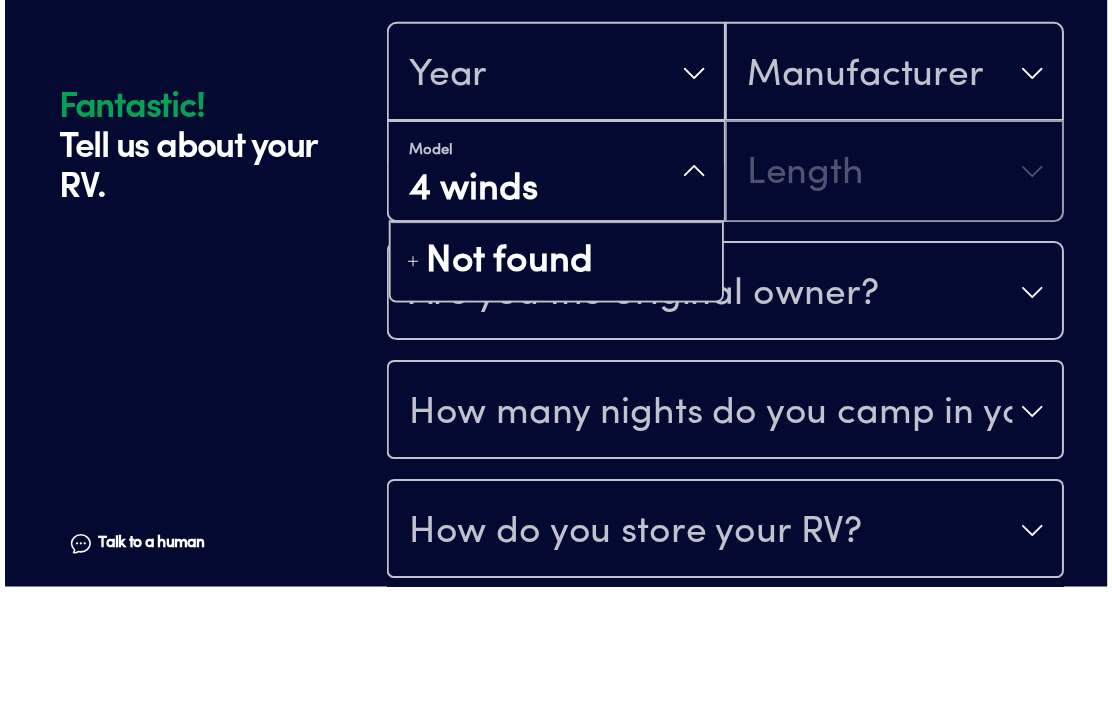 scroll, scrollTop: 707, scrollLeft: 0, axis: vertical 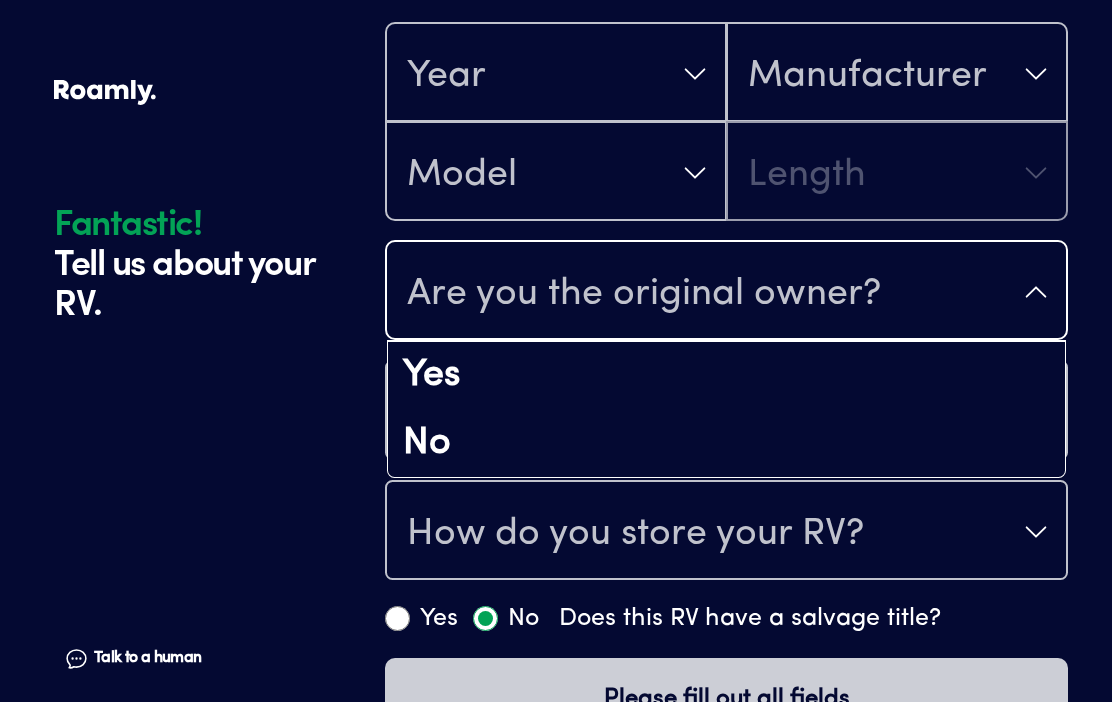 click on "Yes" at bounding box center [726, 376] 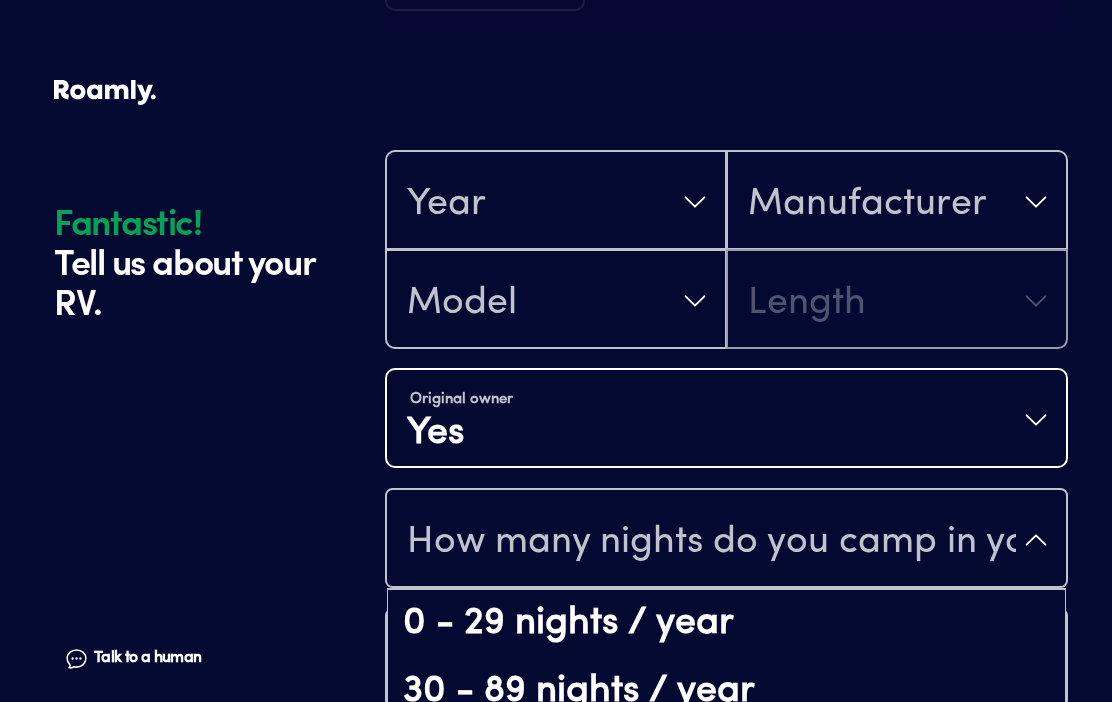 scroll, scrollTop: 575, scrollLeft: 0, axis: vertical 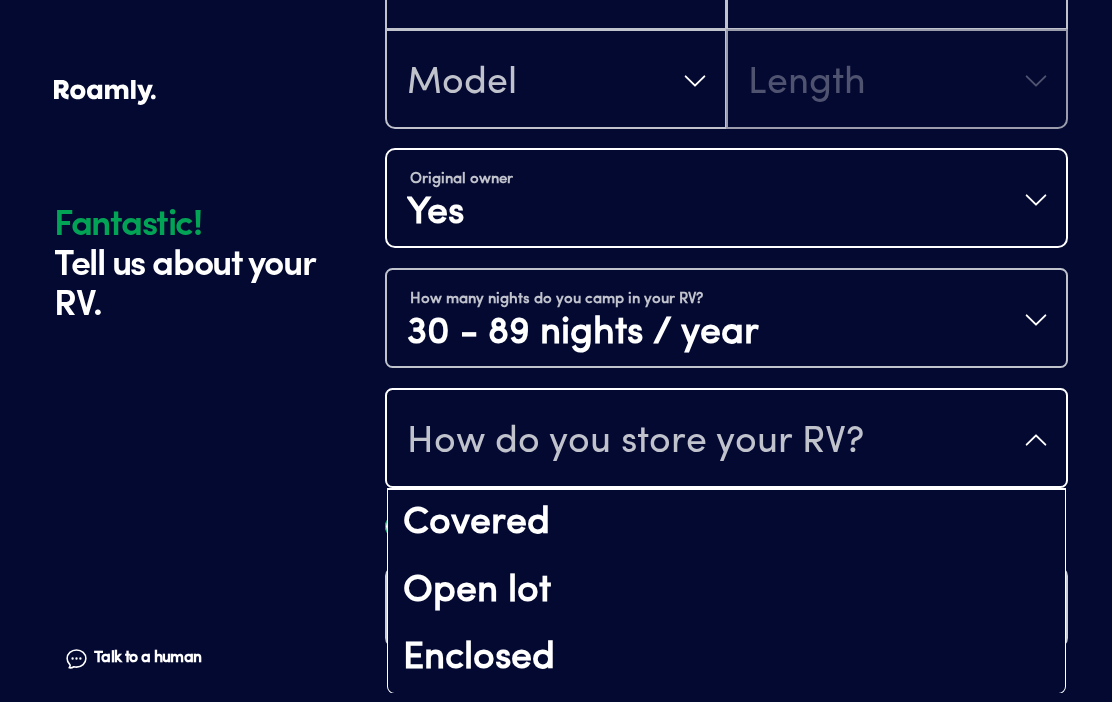 click on "Enclosed" at bounding box center [726, 659] 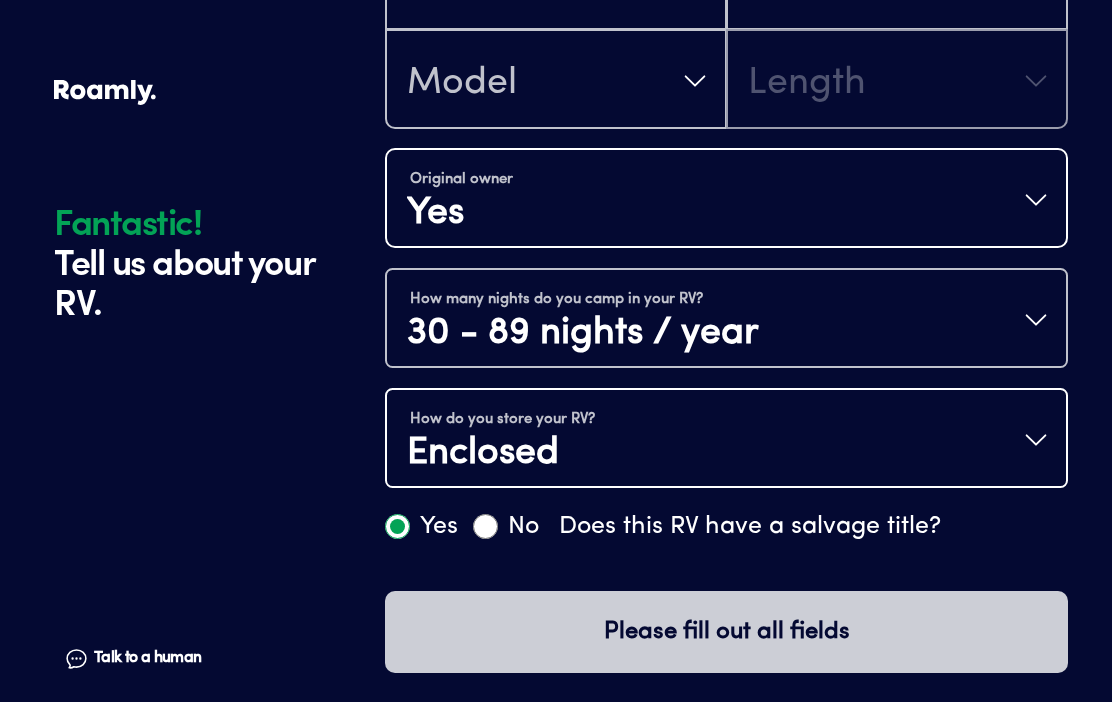 scroll, scrollTop: 0, scrollLeft: 0, axis: both 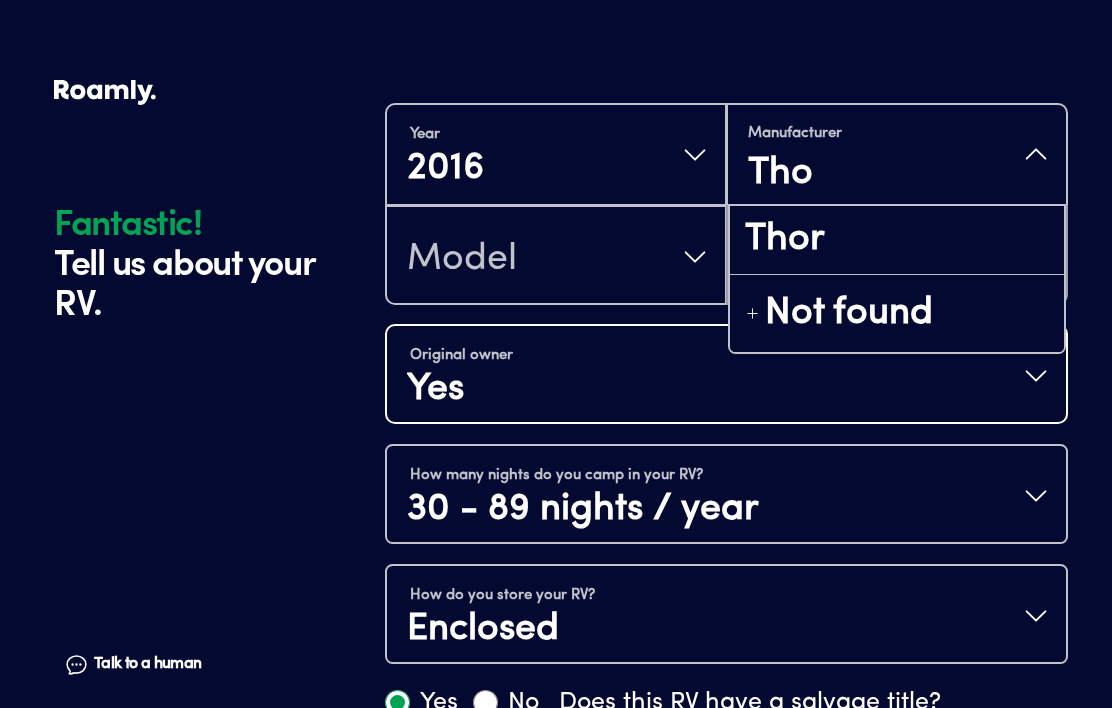 type on "Thor" 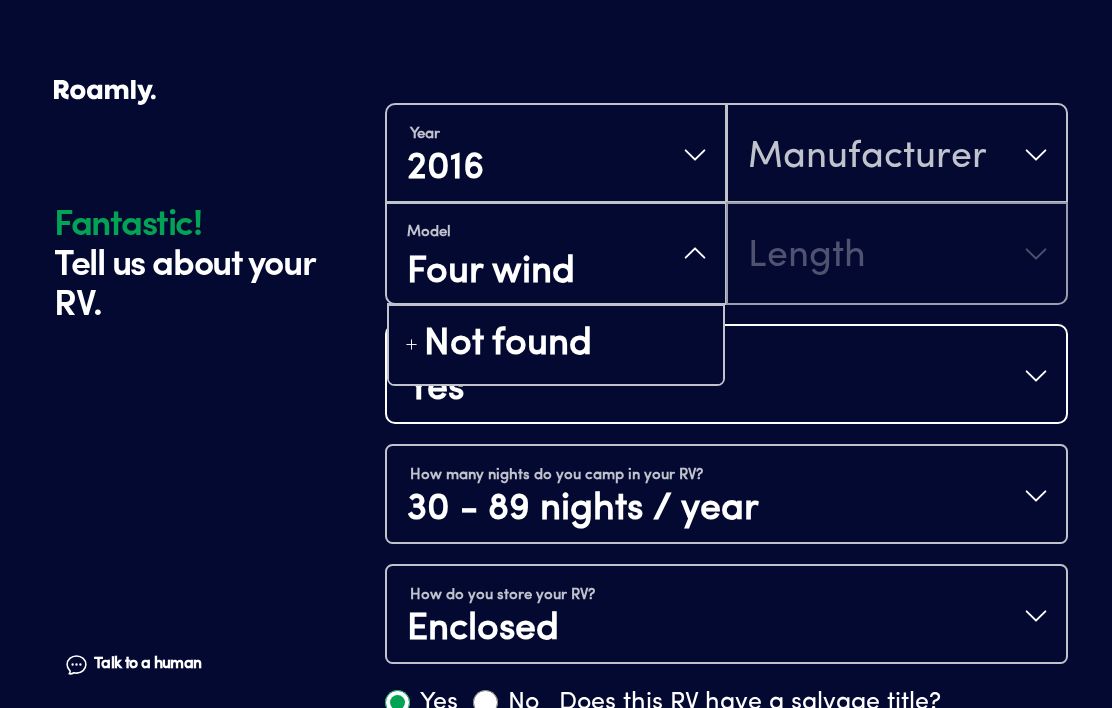 type on "Four winds" 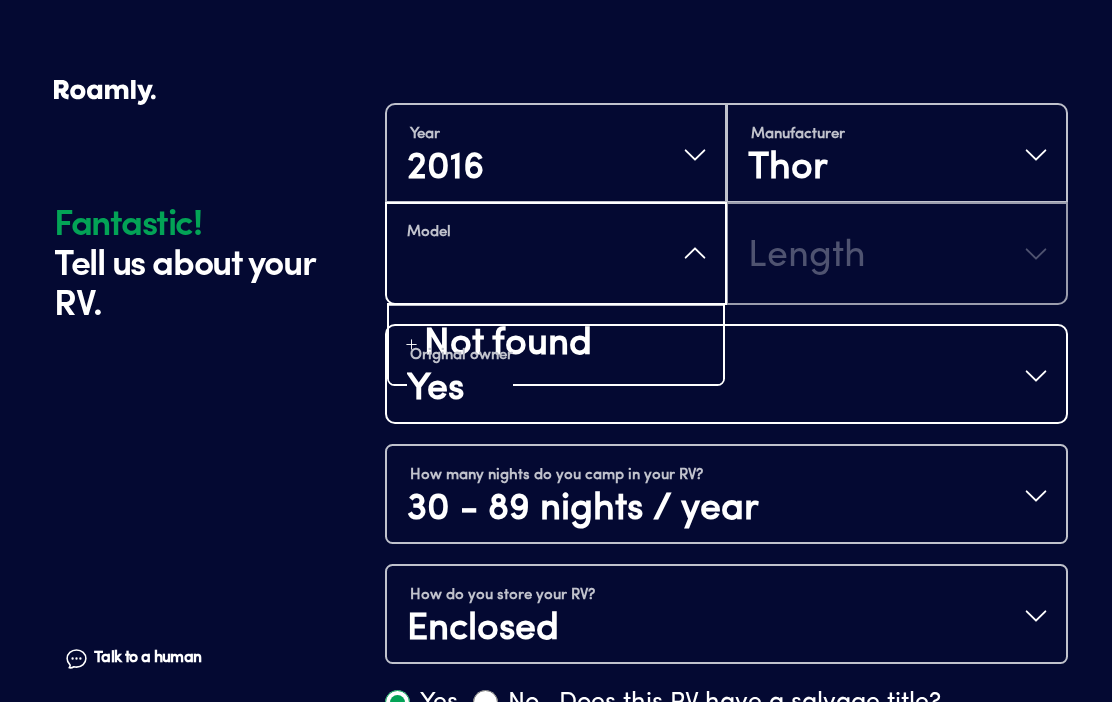 click at bounding box center (556, 273) 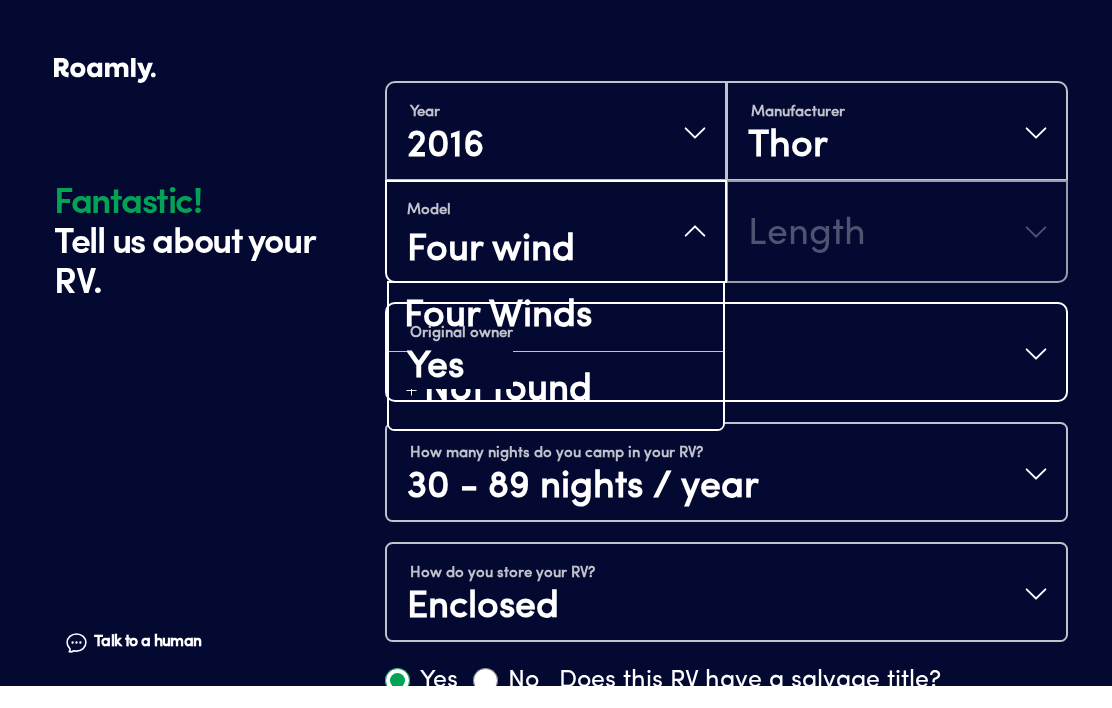 type on "Four winds" 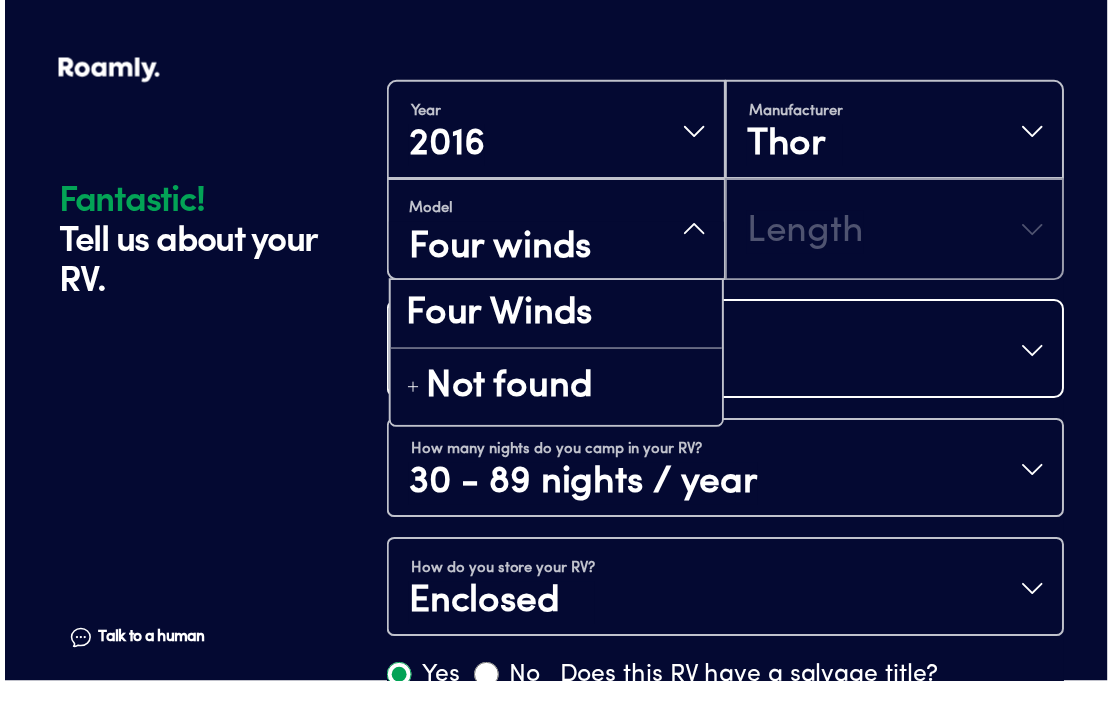scroll, scrollTop: 648, scrollLeft: 0, axis: vertical 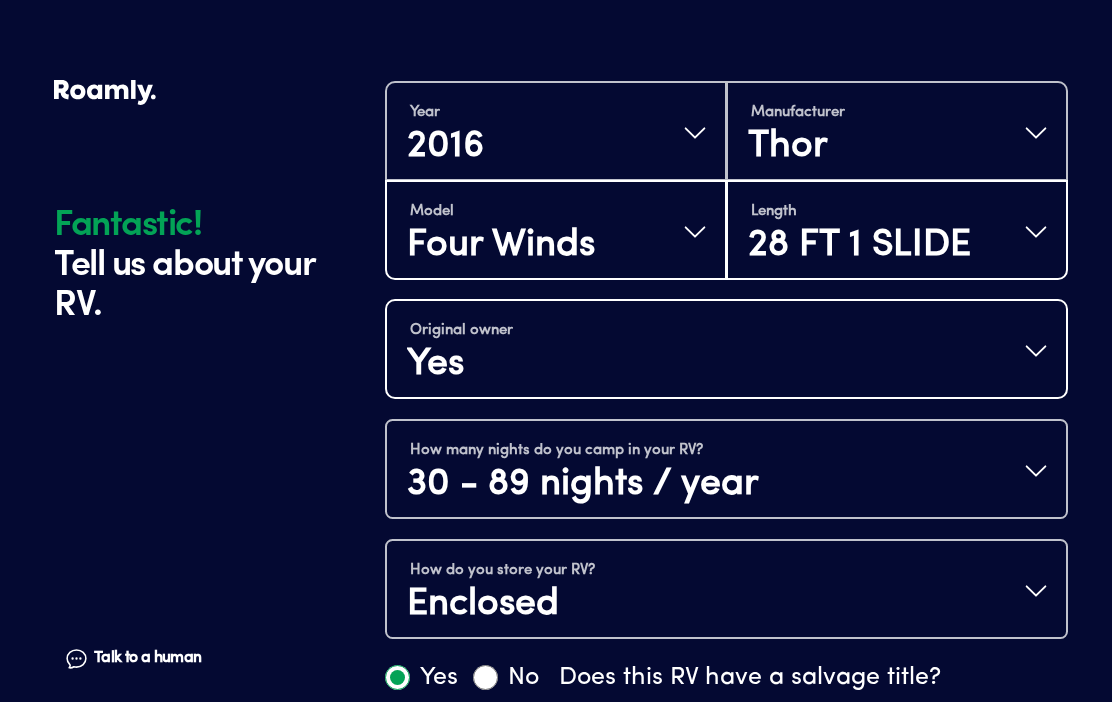click on "30 - 89 nights / year" at bounding box center (583, 485) 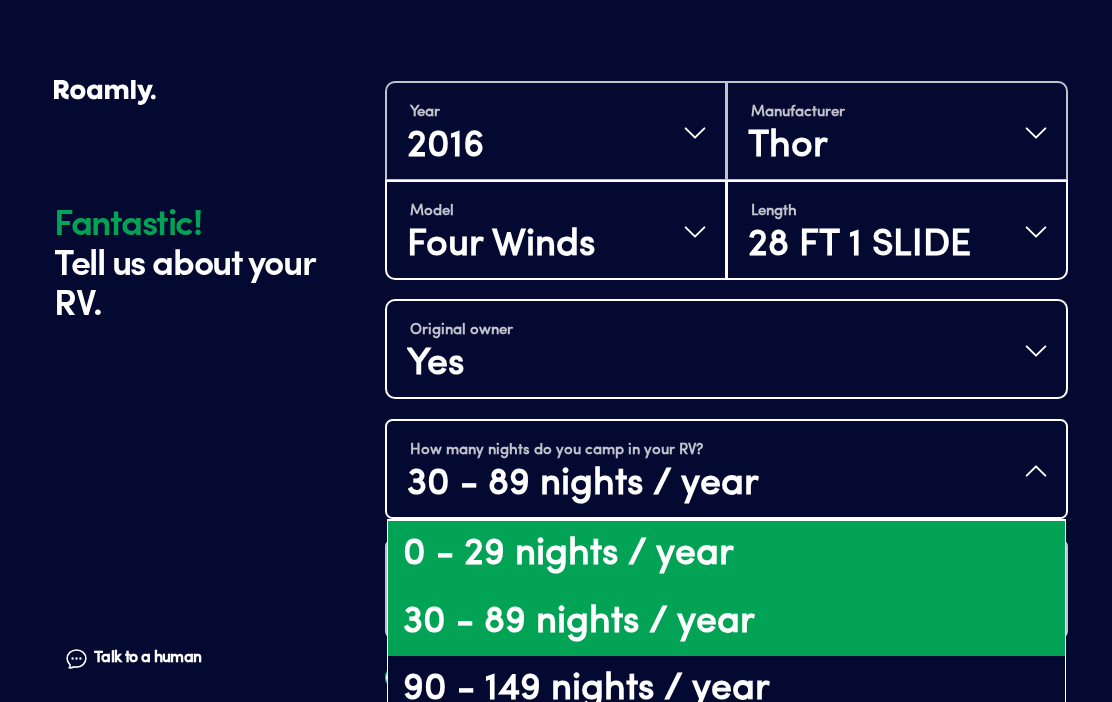 click on "0 - 29 nights / year" at bounding box center [726, 555] 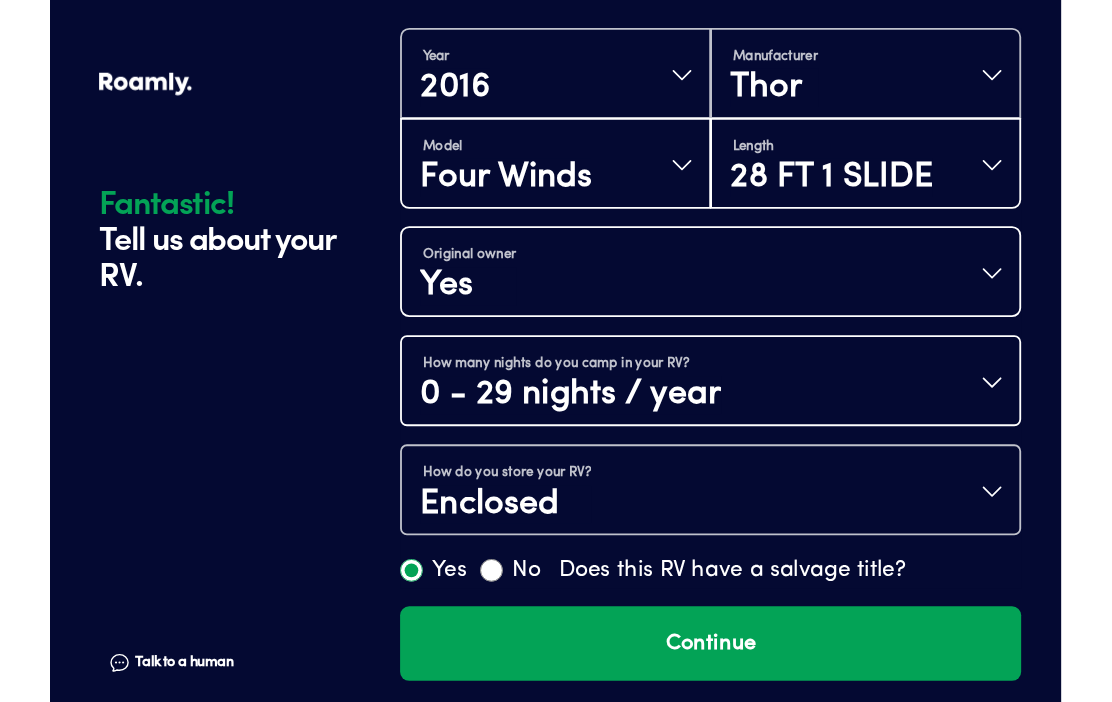 scroll, scrollTop: 774, scrollLeft: 0, axis: vertical 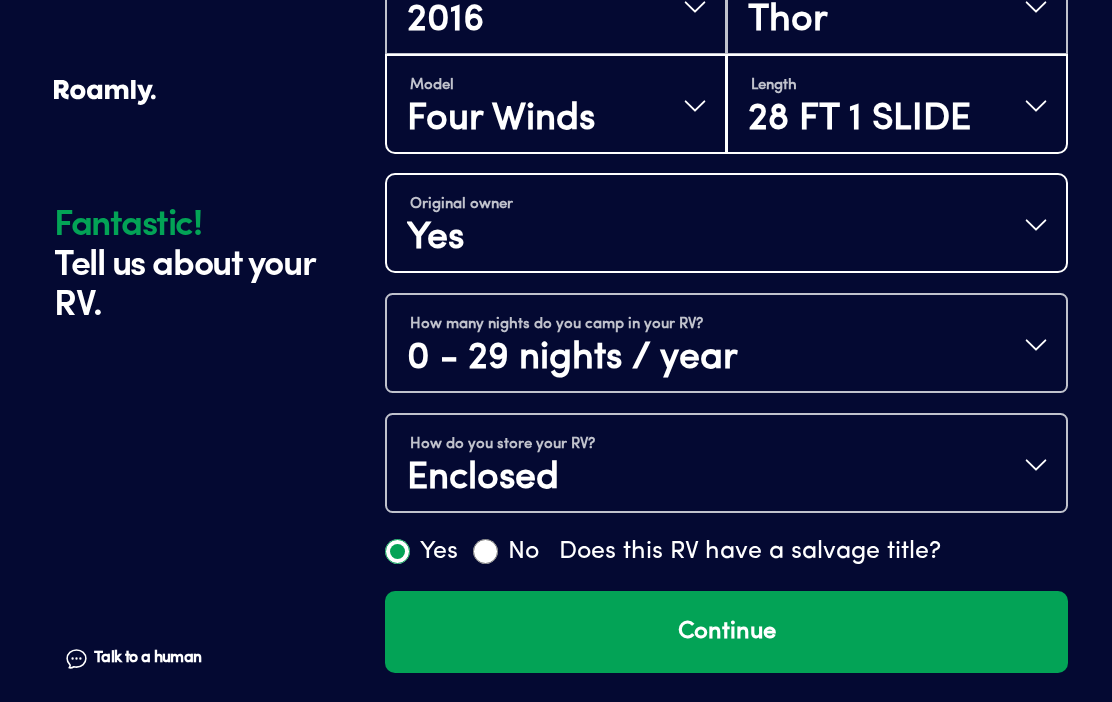 click on "Continue" at bounding box center [726, 632] 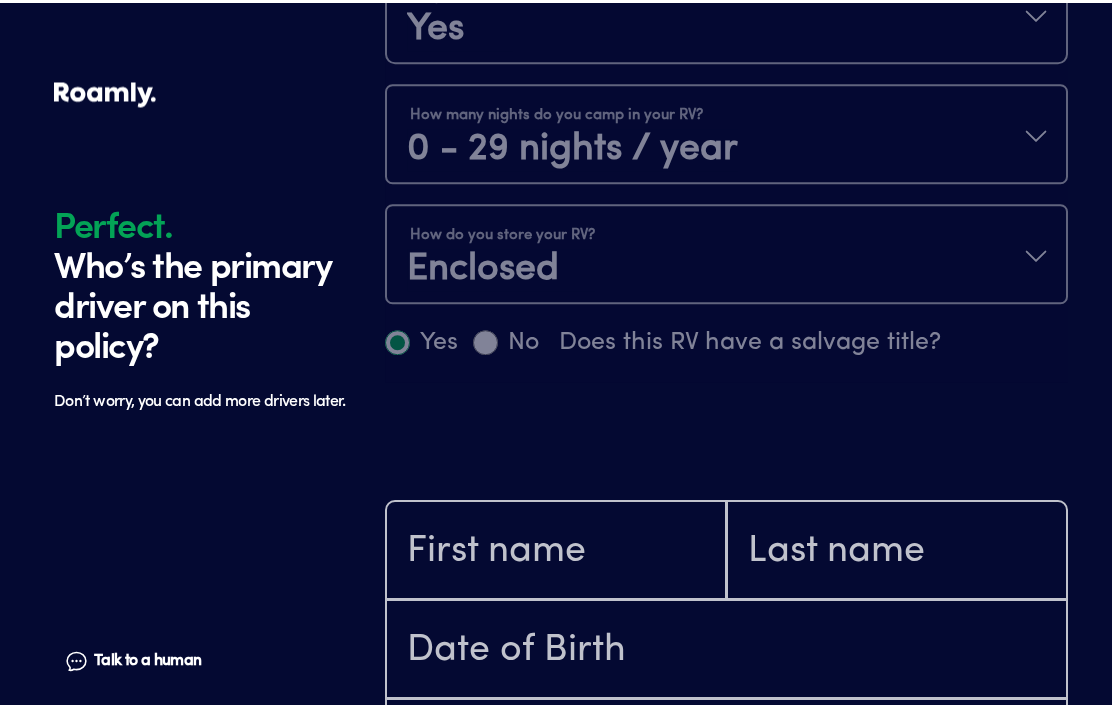 scroll, scrollTop: 1384, scrollLeft: 0, axis: vertical 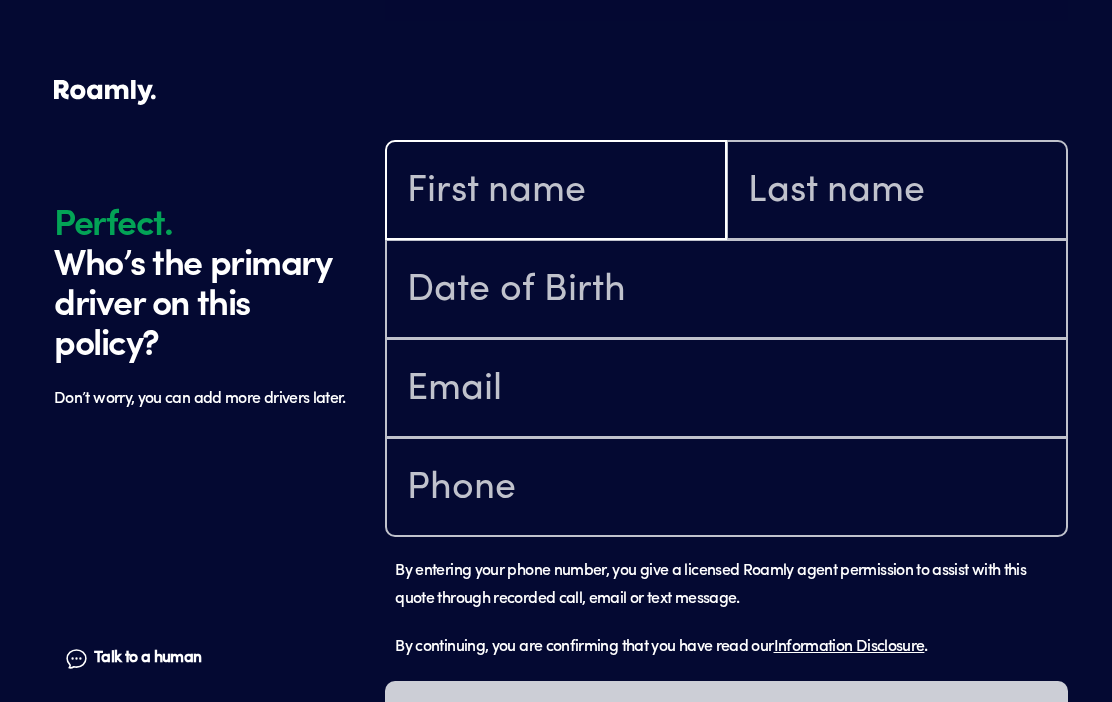 click at bounding box center (556, 192) 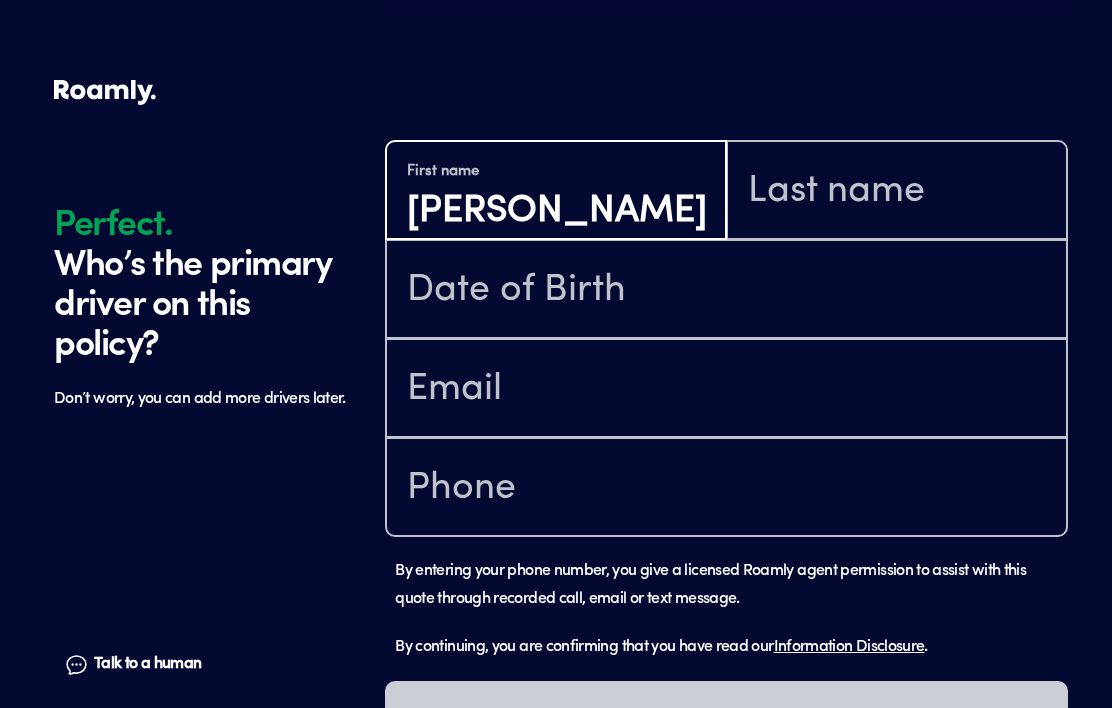 type on "[PERSON_NAME]" 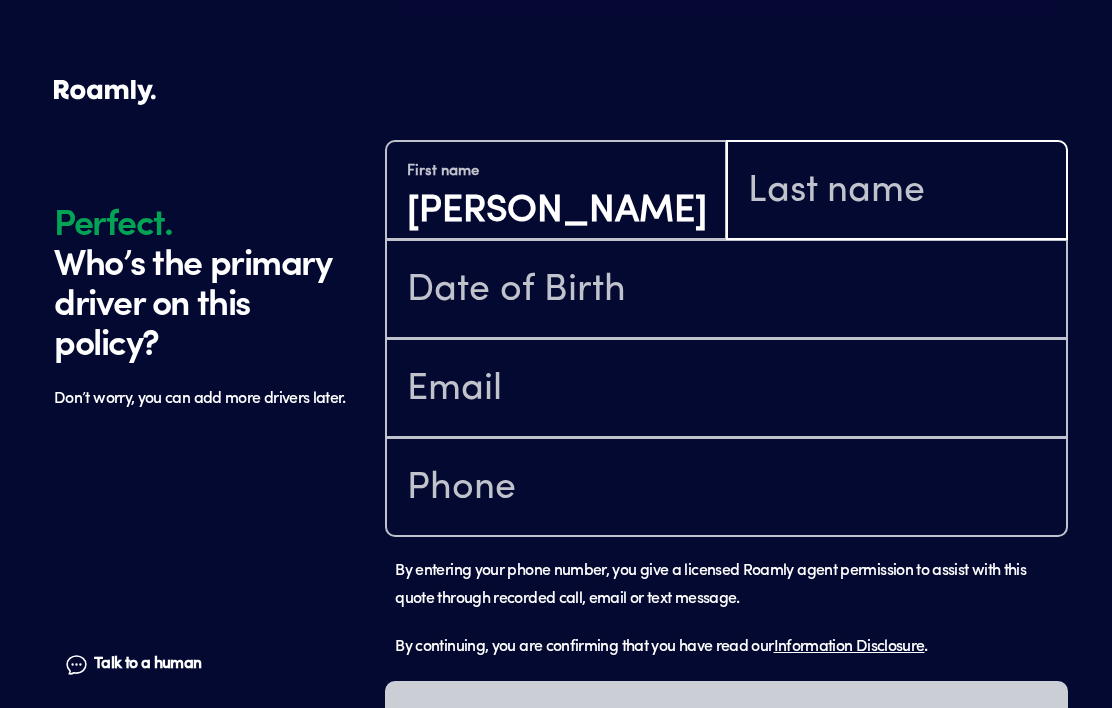 click at bounding box center (897, 192) 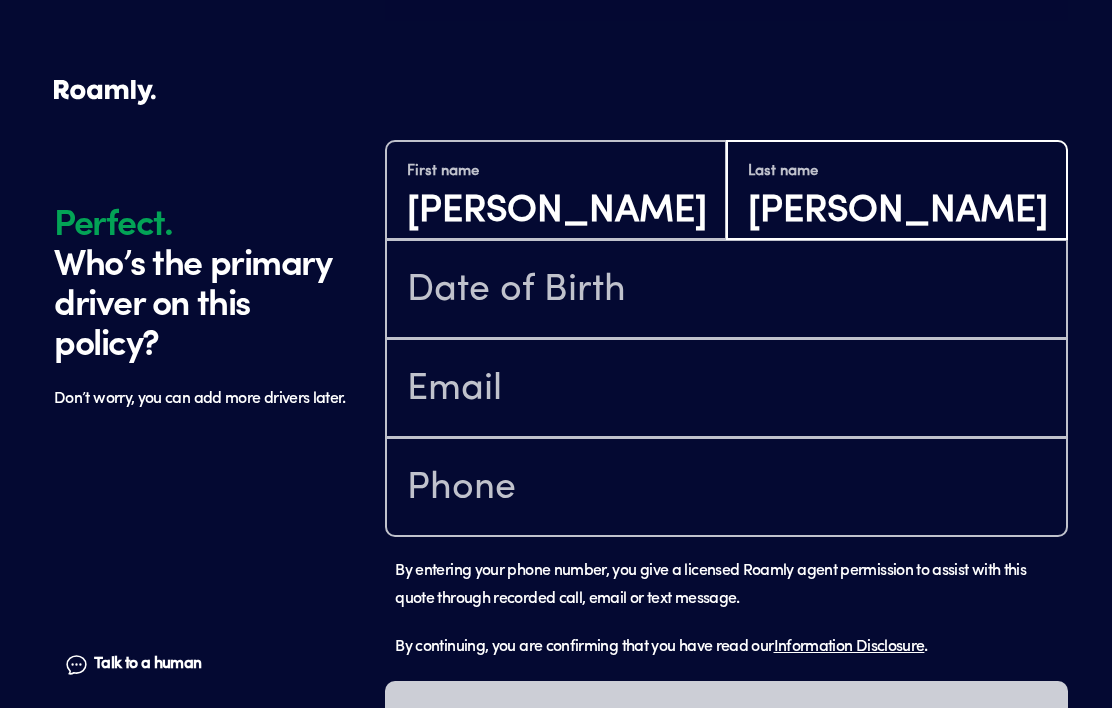 type on "[PERSON_NAME]" 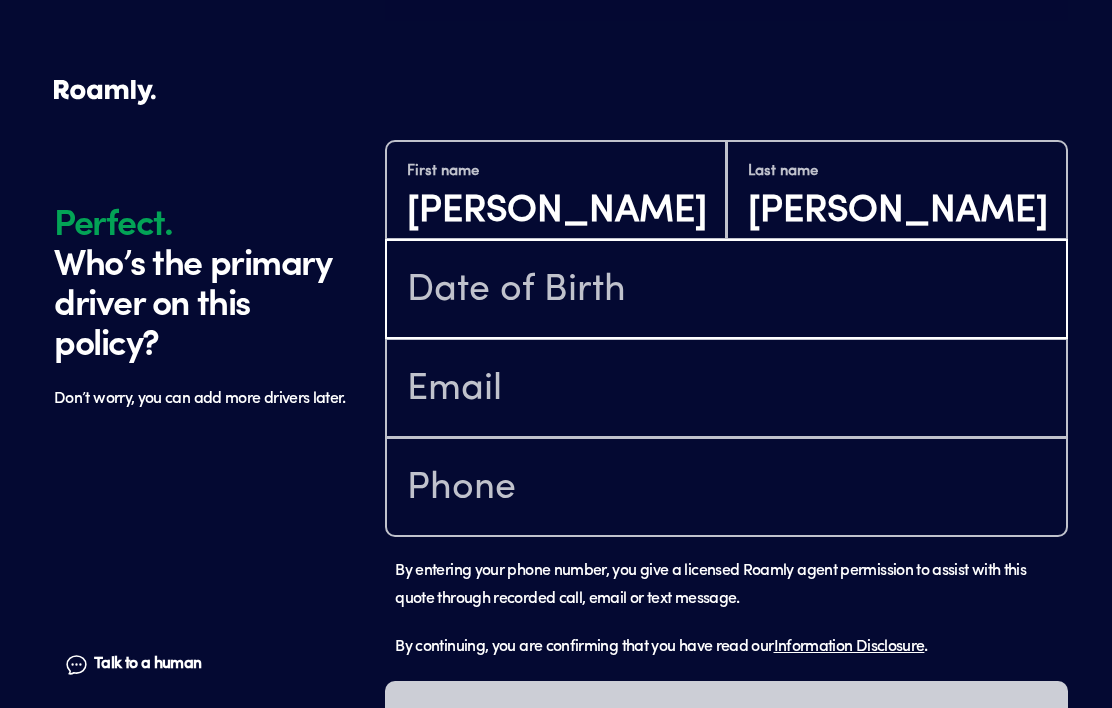 click at bounding box center [726, 291] 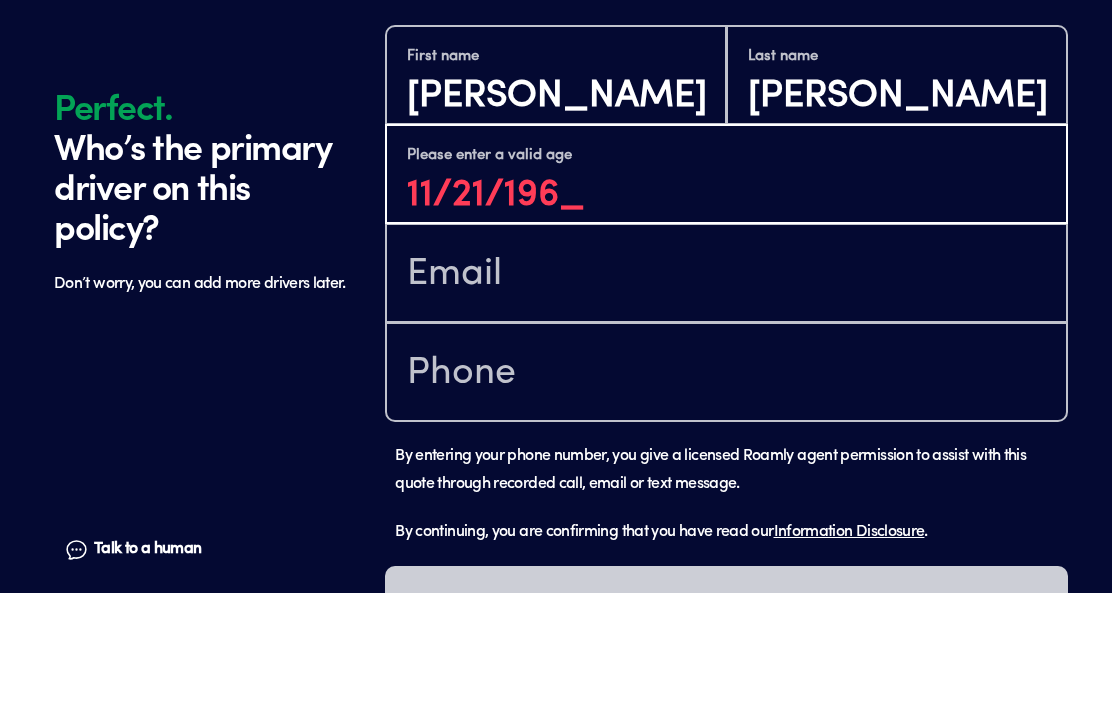 type on "[DATE]" 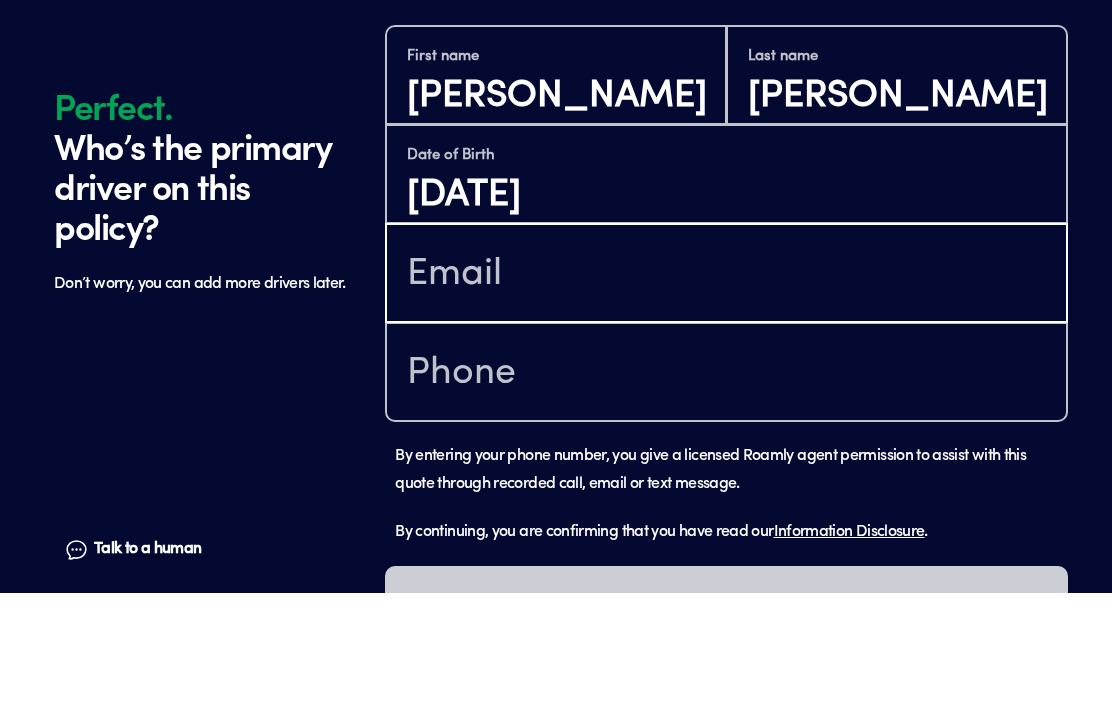 click at bounding box center (726, 390) 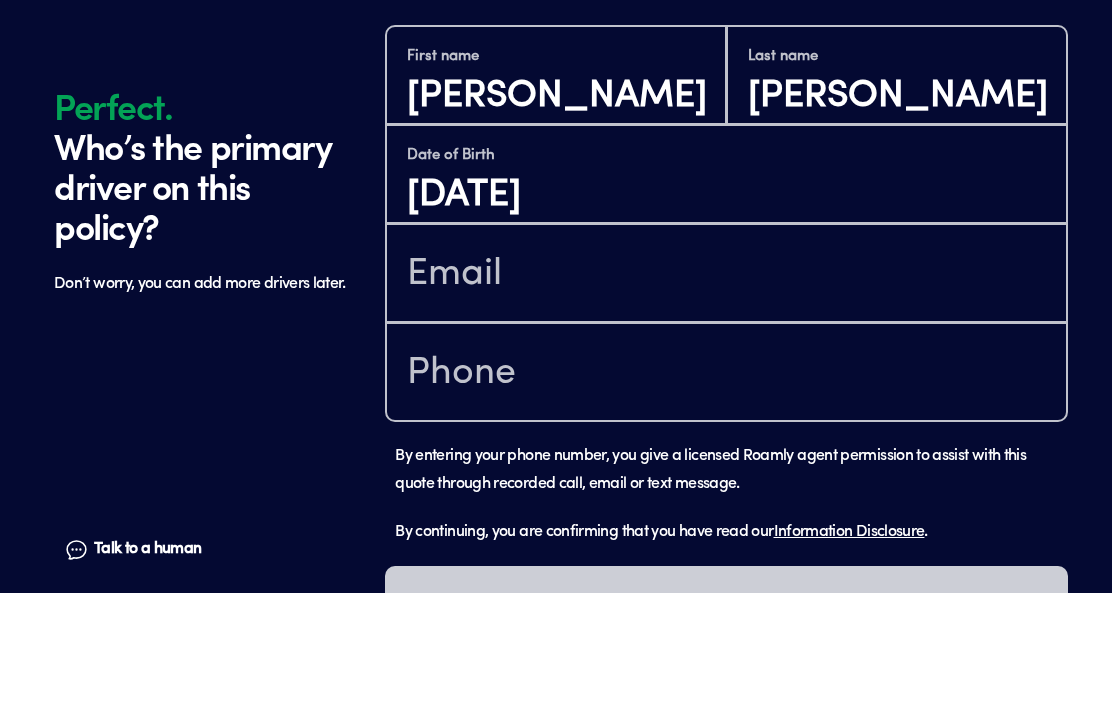 type on "[EMAIL_ADDRESS][DOMAIN_NAME]" 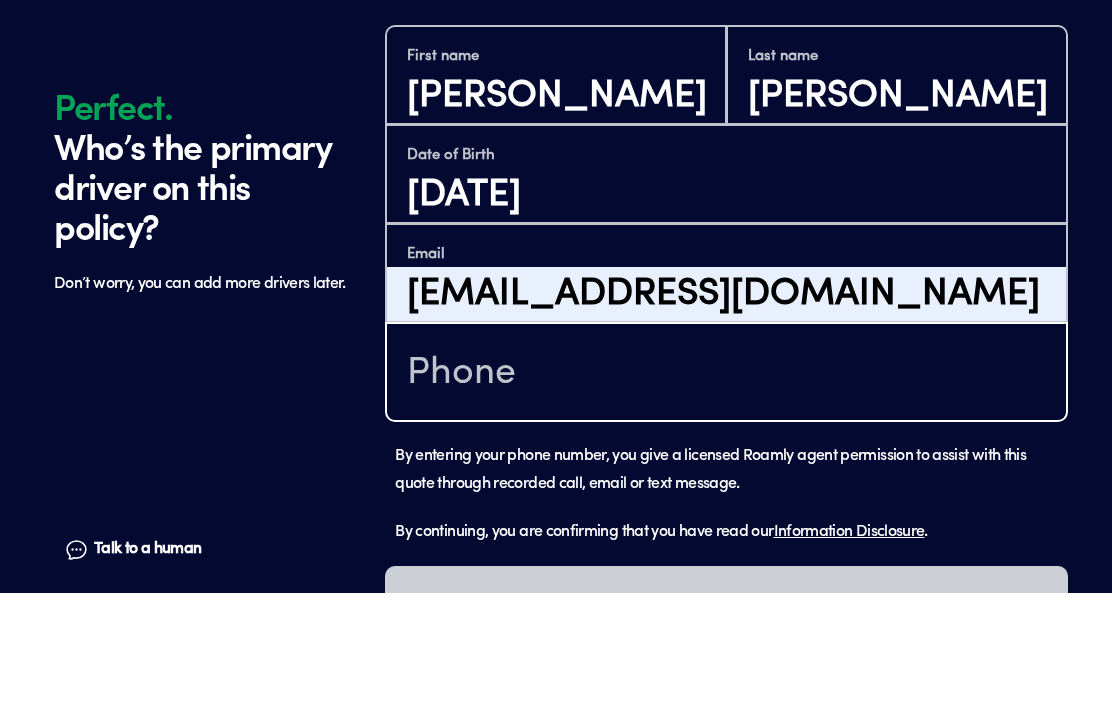type on "2198512997" 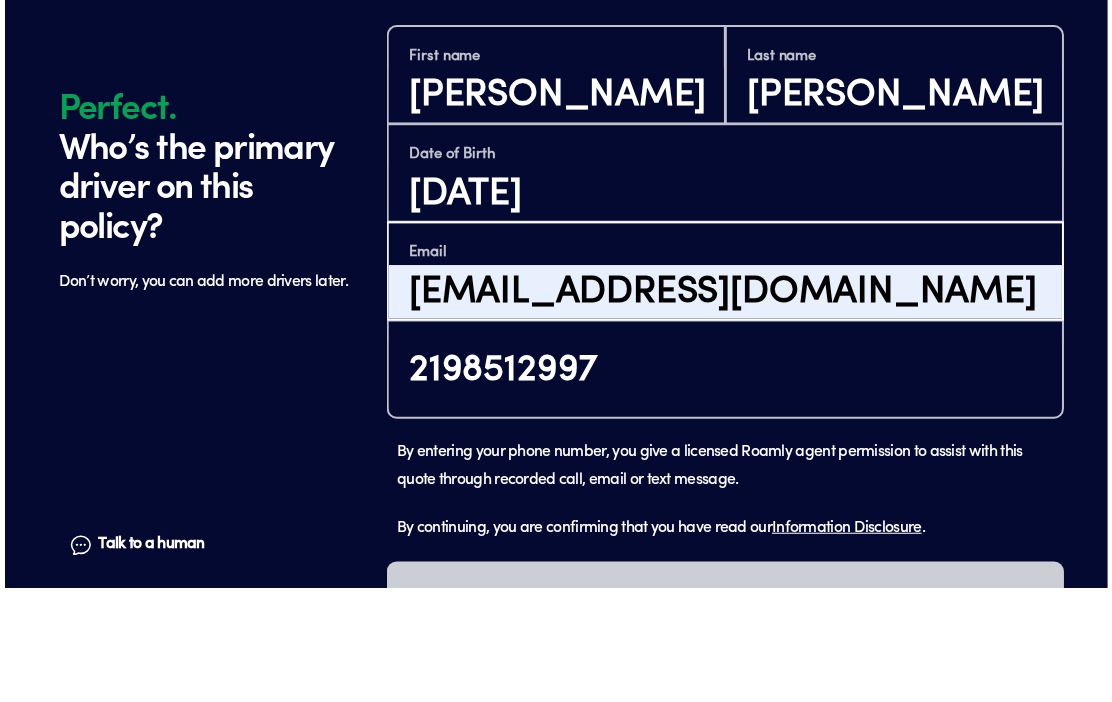 scroll, scrollTop: 1474, scrollLeft: 0, axis: vertical 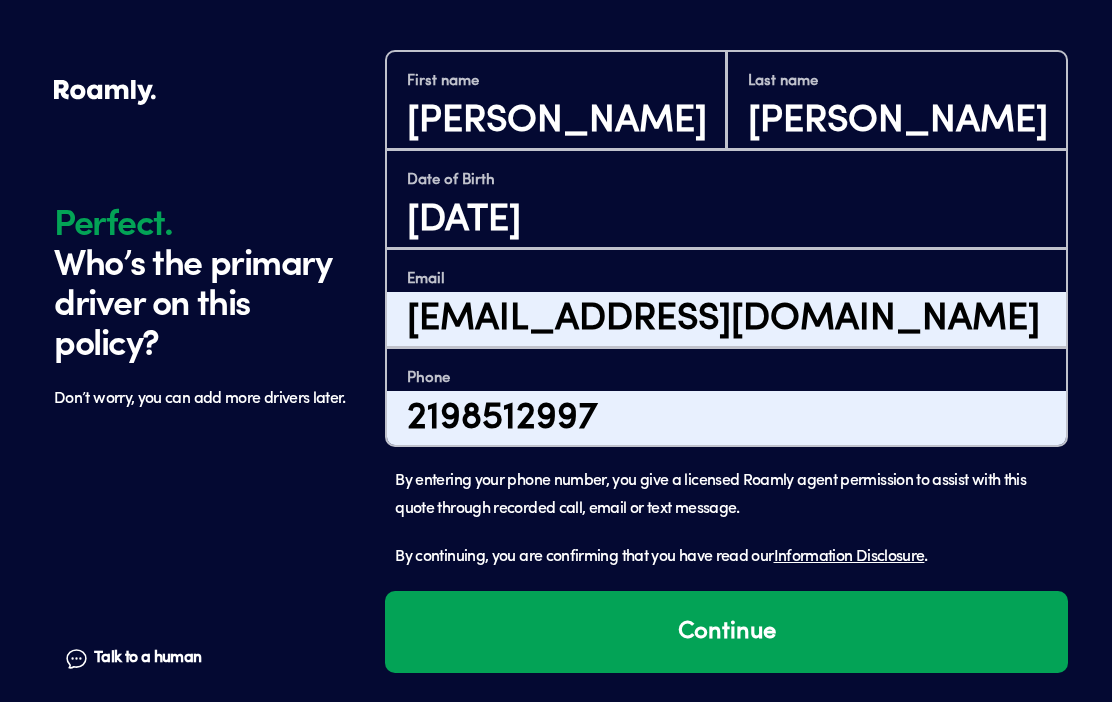 click on "Continue" at bounding box center [726, 632] 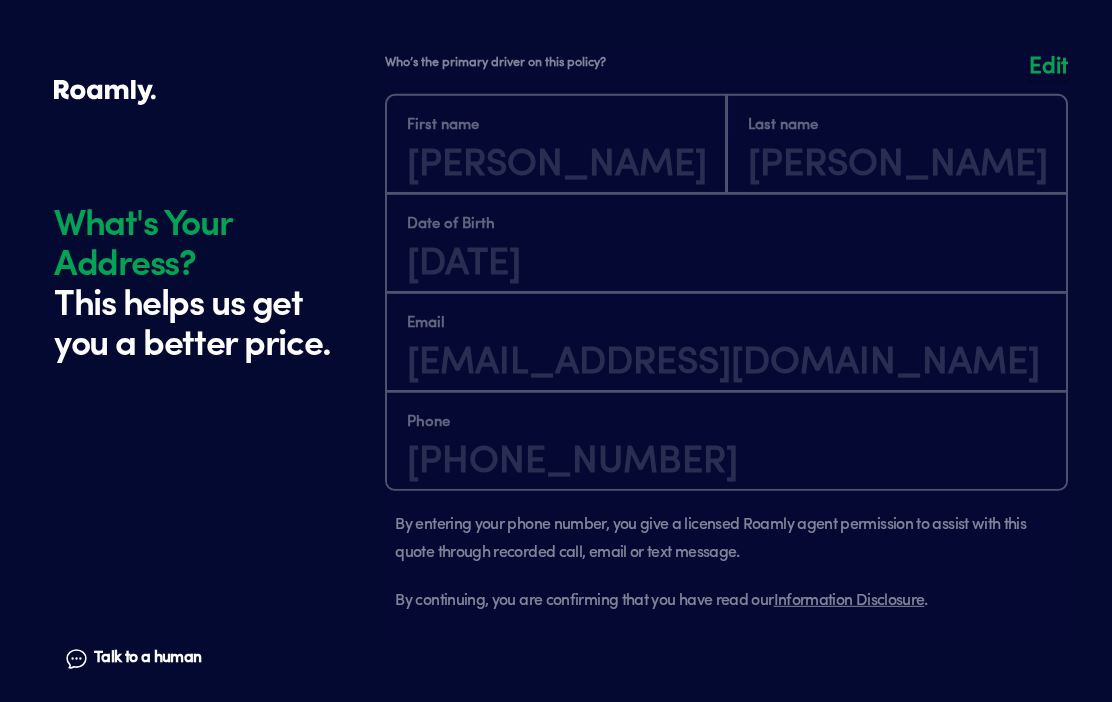 scroll, scrollTop: 2074, scrollLeft: 0, axis: vertical 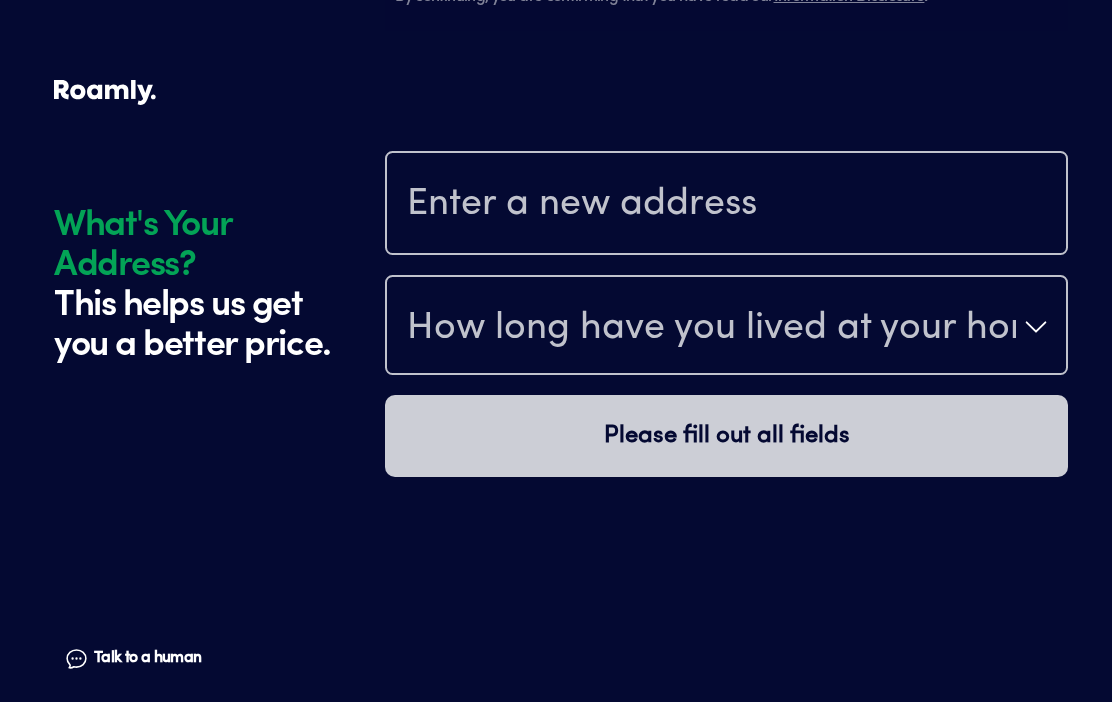 click at bounding box center [726, 205] 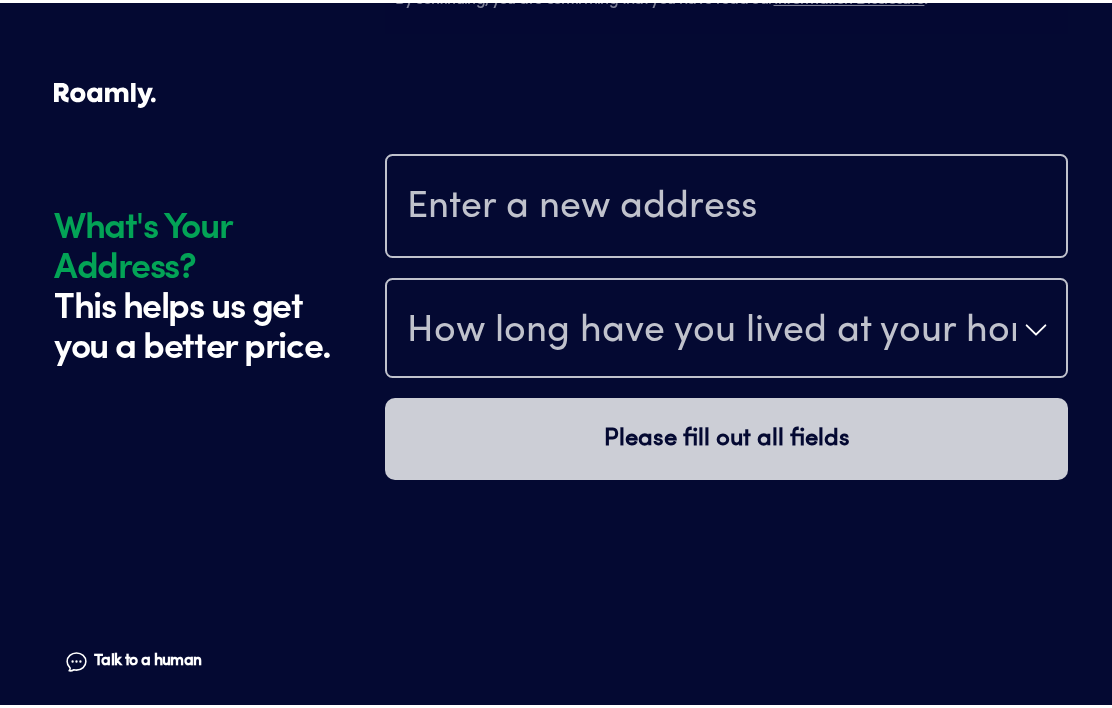scroll, scrollTop: 2068, scrollLeft: 0, axis: vertical 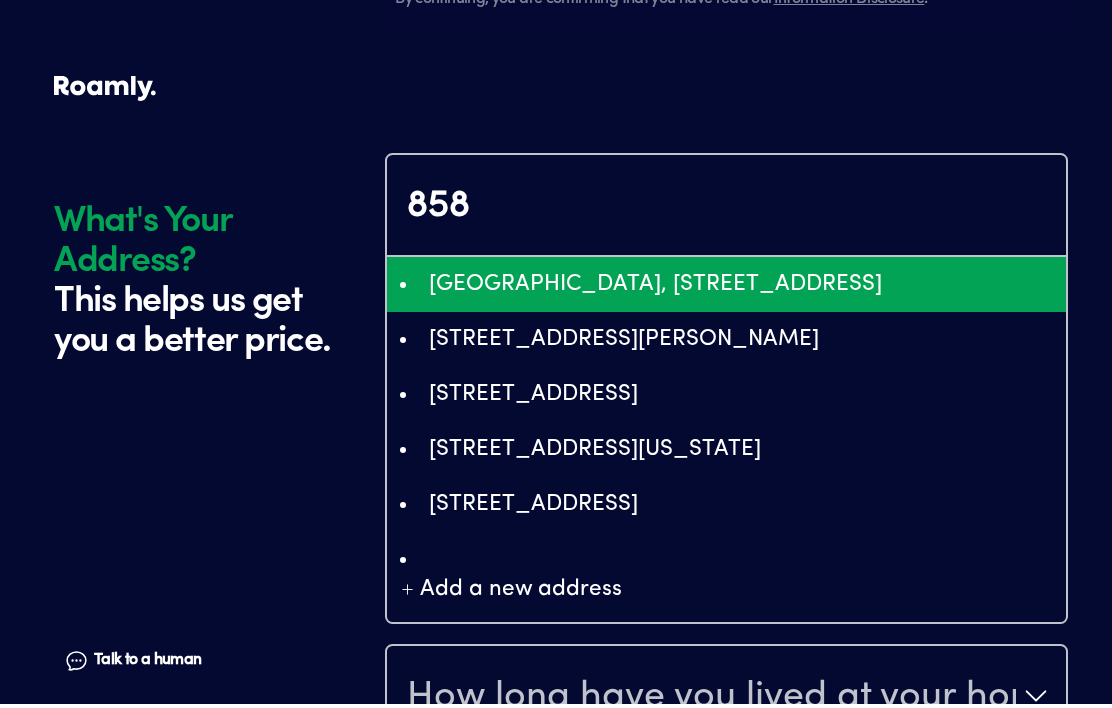type on "ChIJ36R6JJ8QEYgRIKJ4bTg74N4" 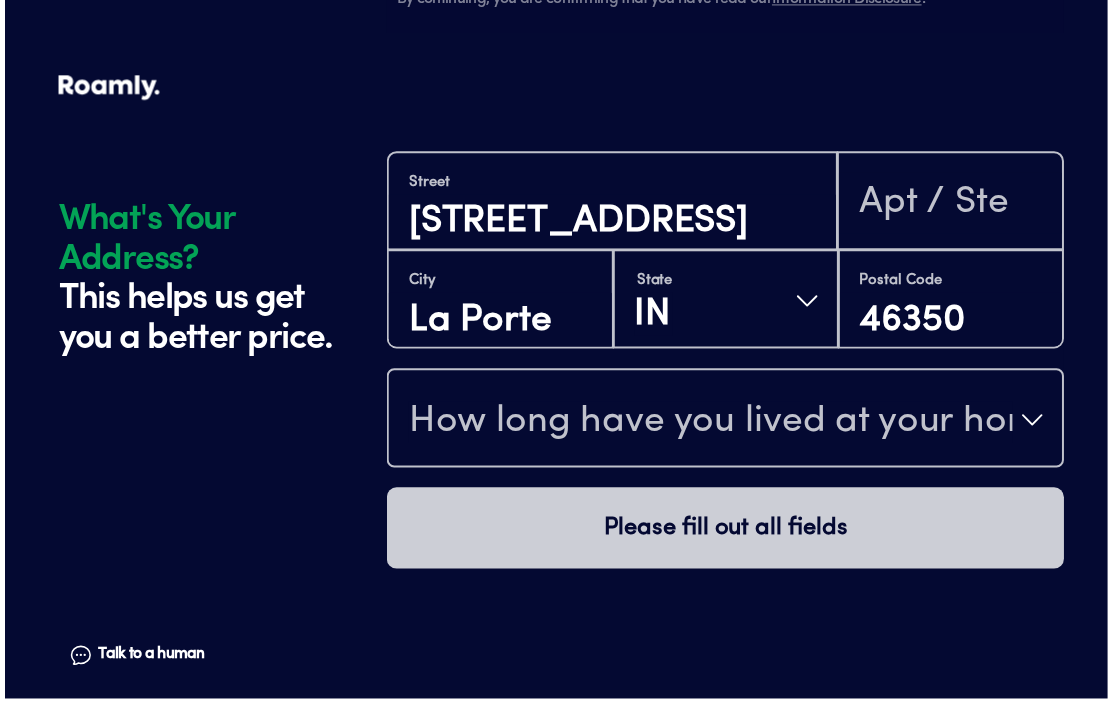scroll, scrollTop: 2074, scrollLeft: 0, axis: vertical 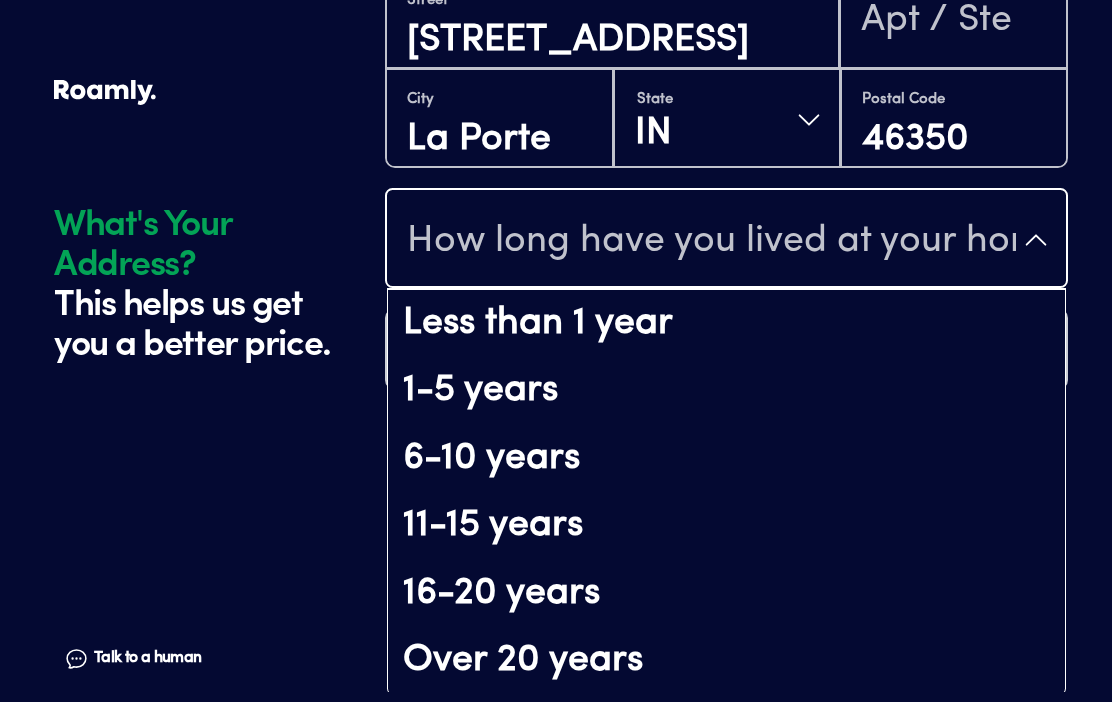 click on "Over 20 years" at bounding box center (726, 661) 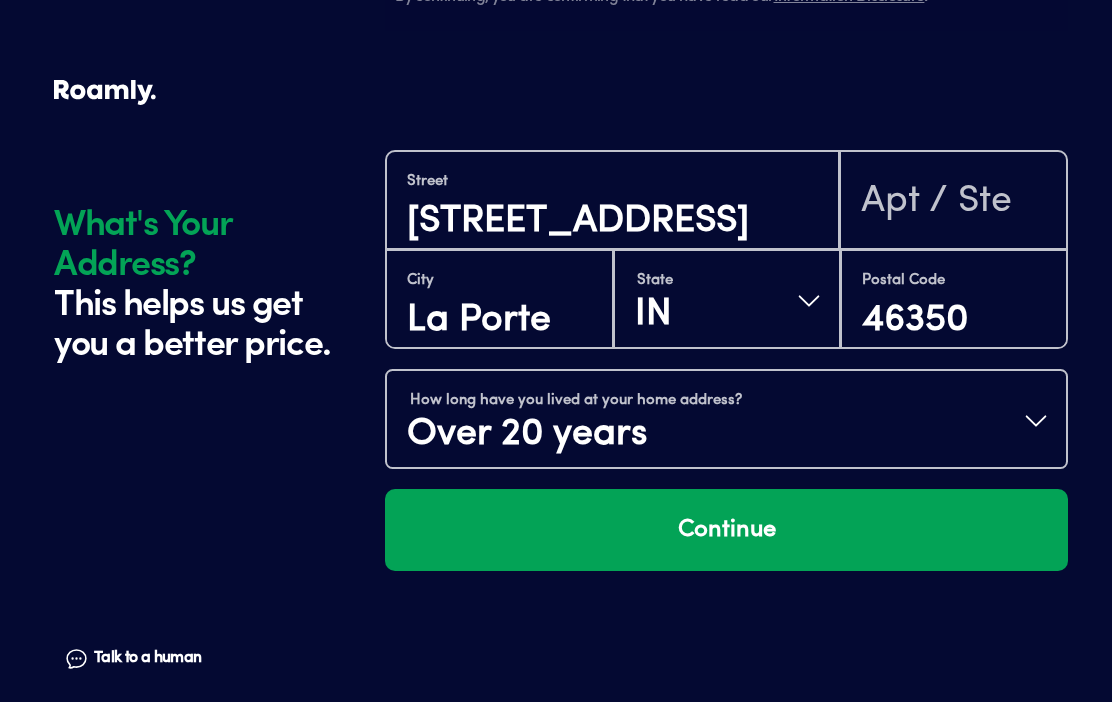 click on "Continue" at bounding box center [726, 530] 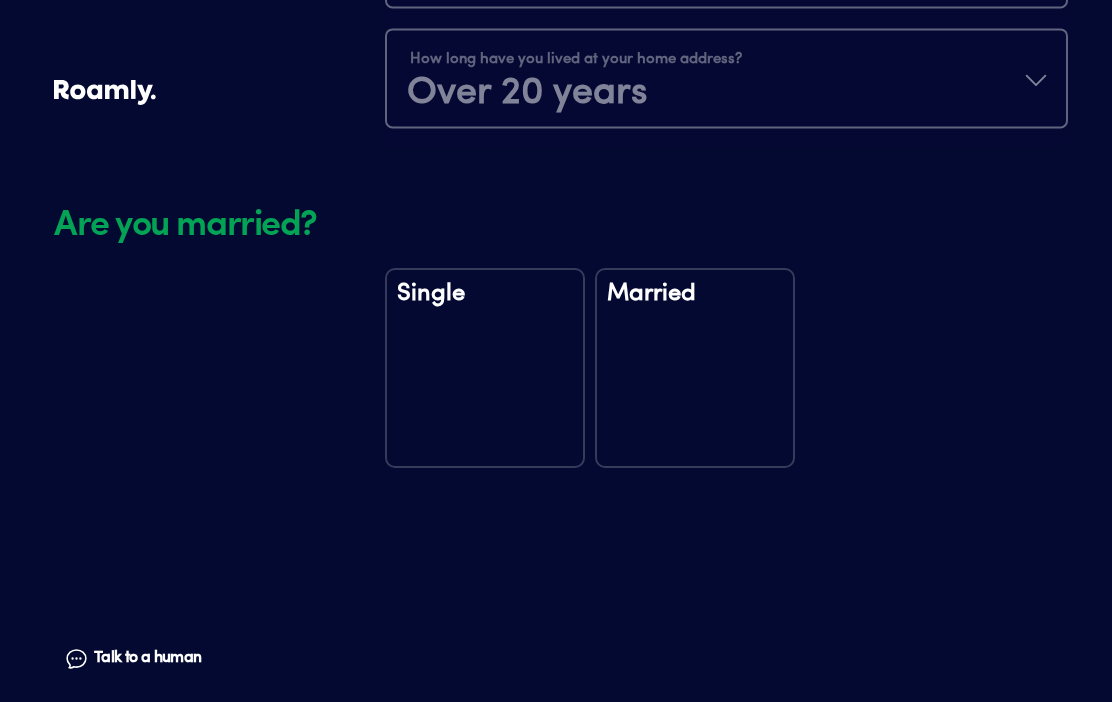 scroll, scrollTop: 2544, scrollLeft: 0, axis: vertical 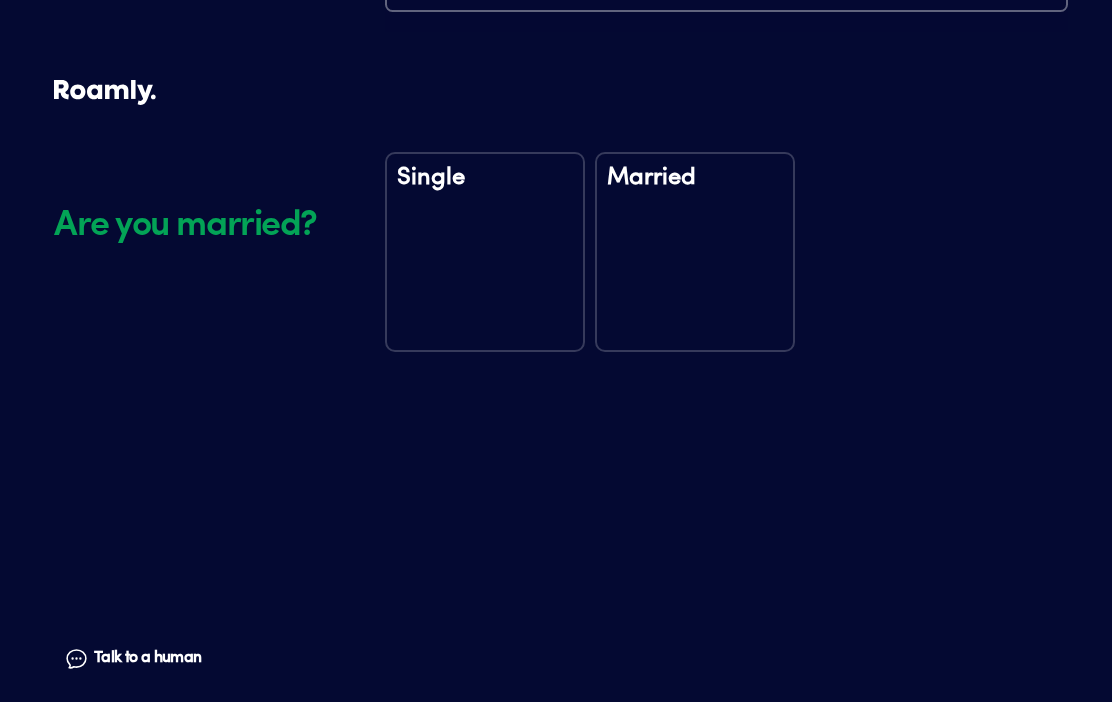 click on "Married" at bounding box center (695, 252) 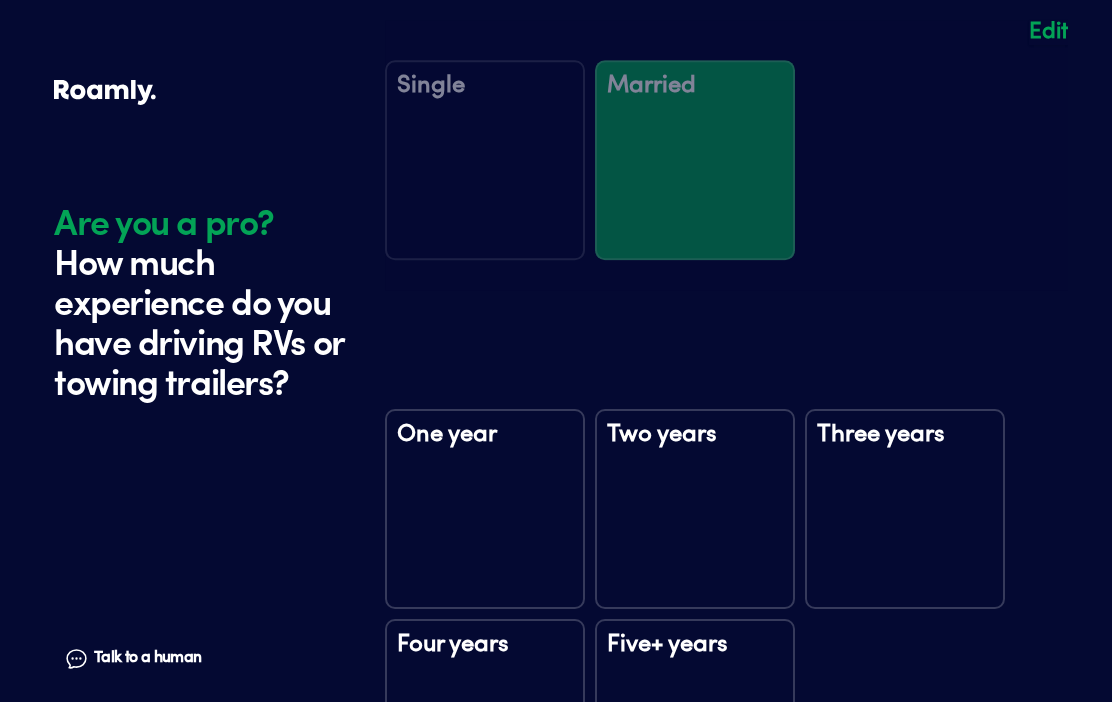 scroll, scrollTop: 2934, scrollLeft: 0, axis: vertical 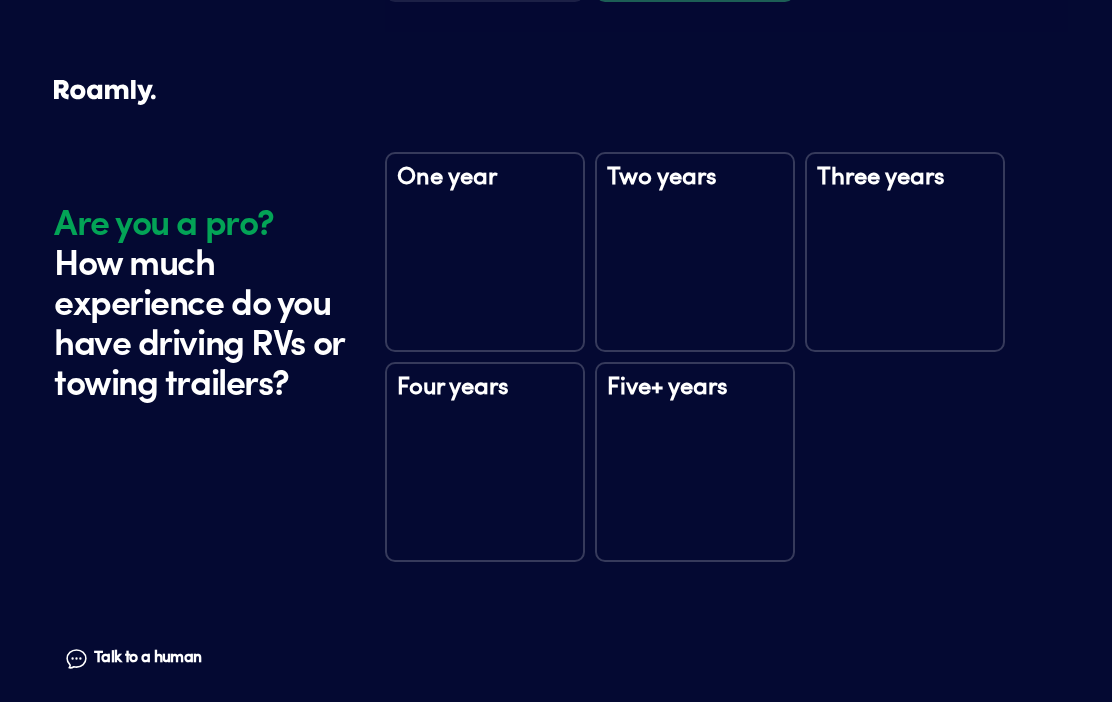 click on "Five+ years" at bounding box center [695, 462] 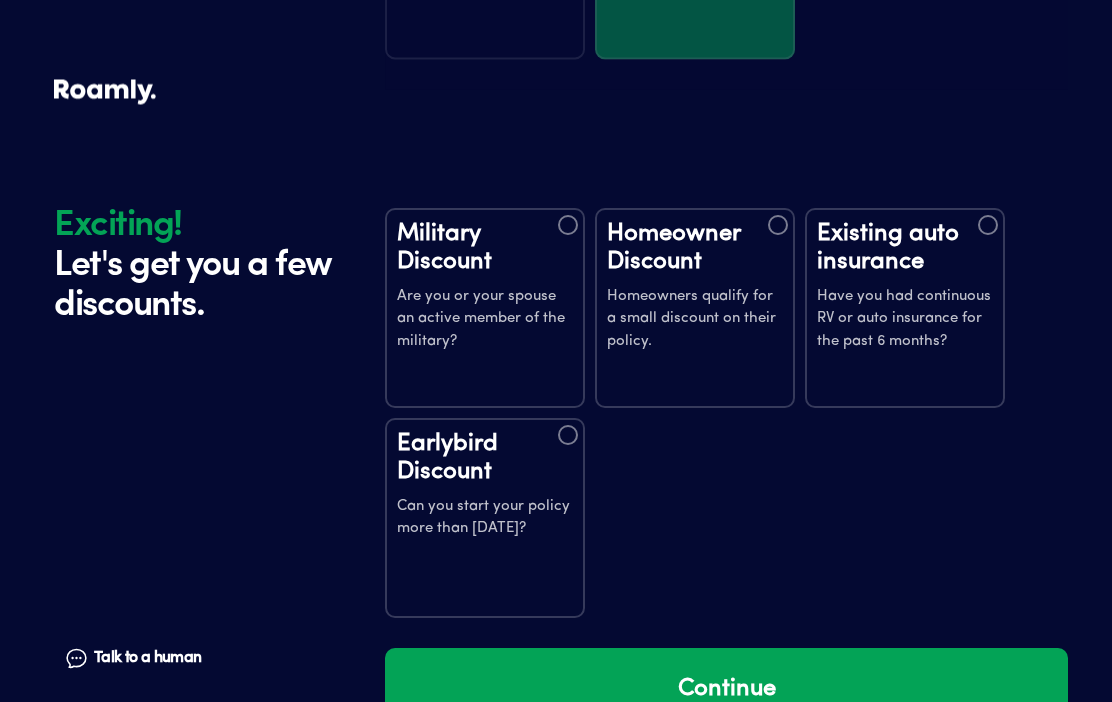 scroll, scrollTop: 3535, scrollLeft: 0, axis: vertical 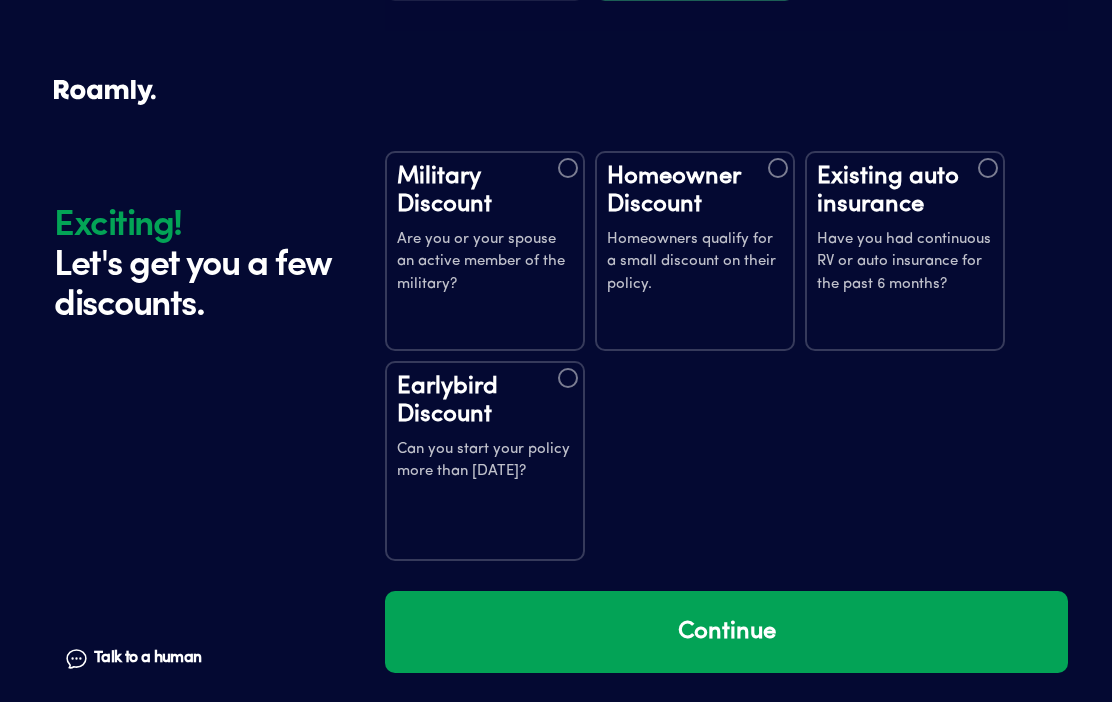 click on "Homeowners qualify for a small discount on their policy." at bounding box center [695, 263] 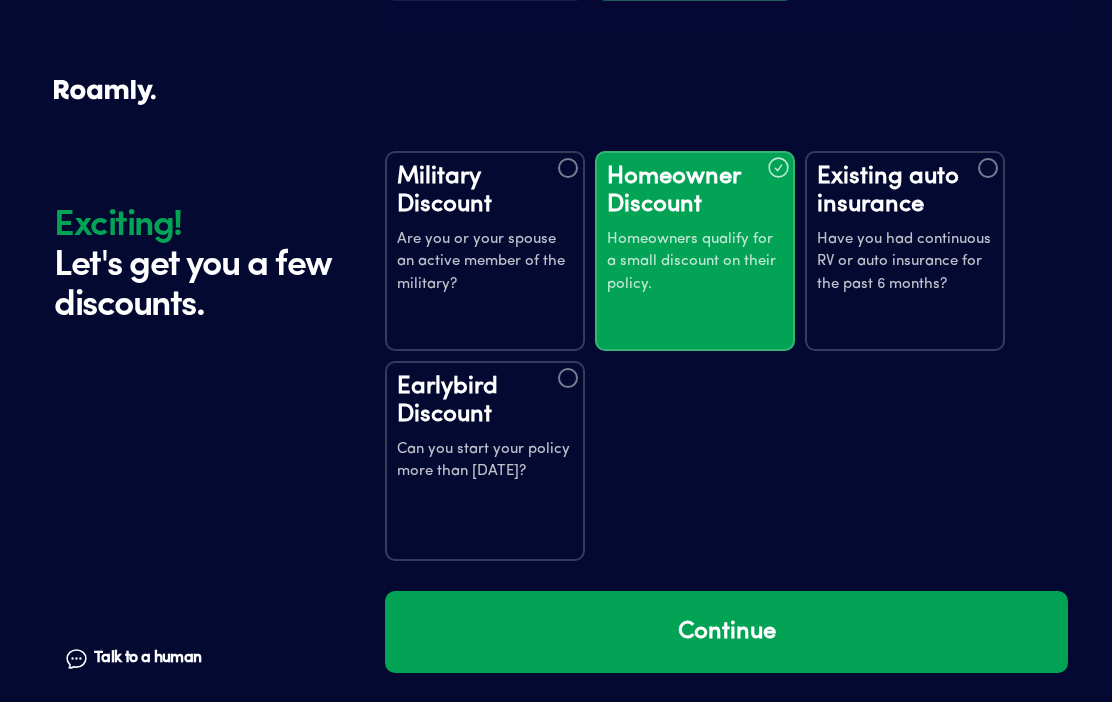 click on "Earlybird Discount Can you start your policy more than [DATE]?" at bounding box center (485, 428) 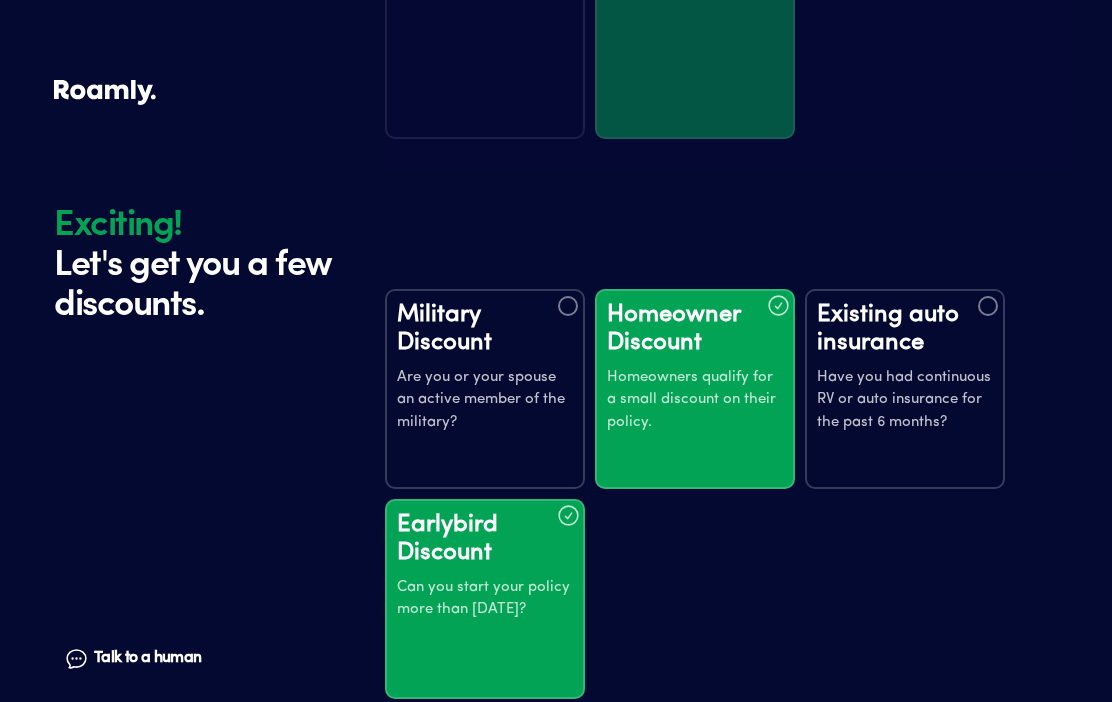 scroll, scrollTop: 3396, scrollLeft: 0, axis: vertical 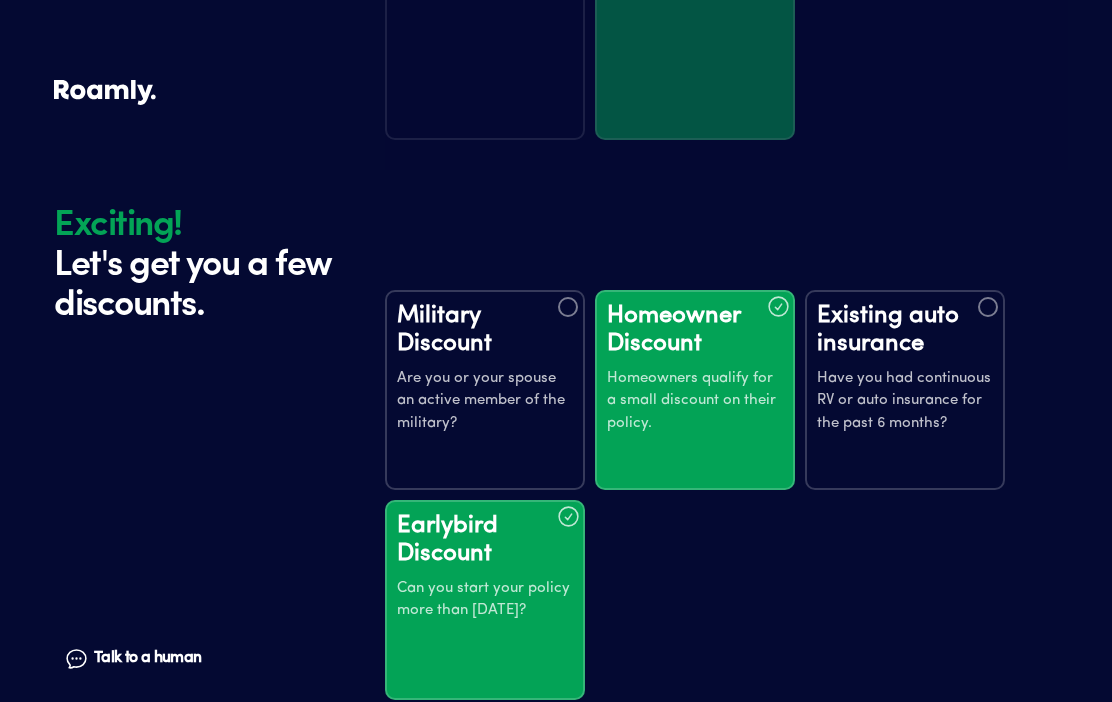 click at bounding box center (988, 307) 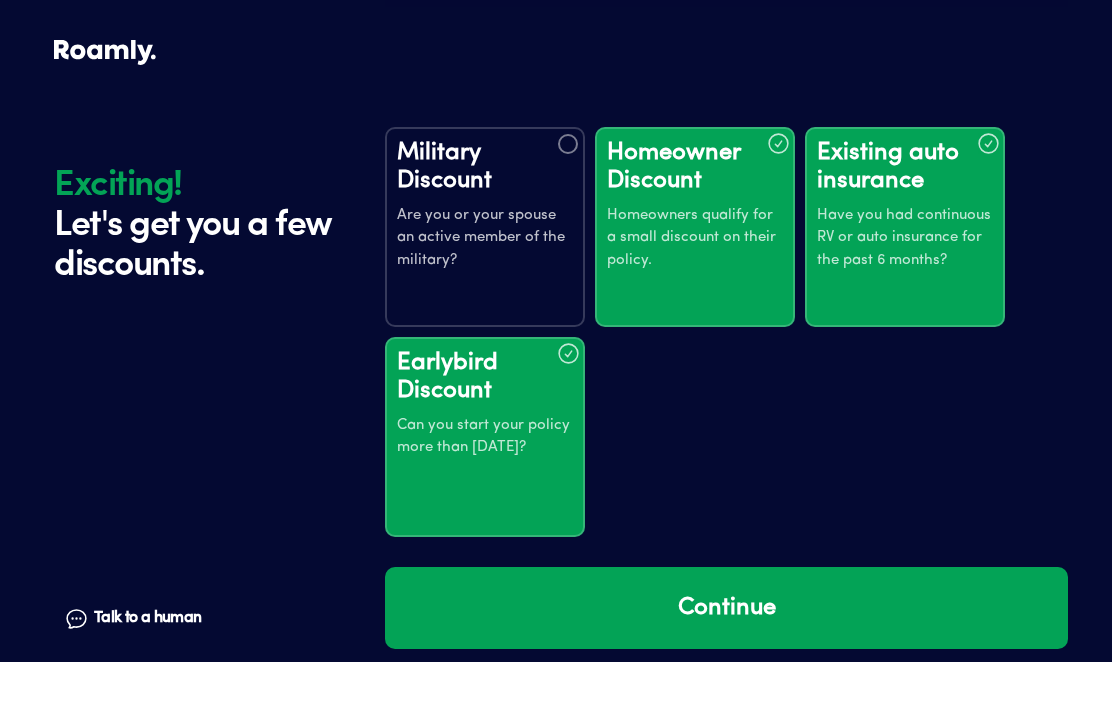 scroll, scrollTop: 3535, scrollLeft: 0, axis: vertical 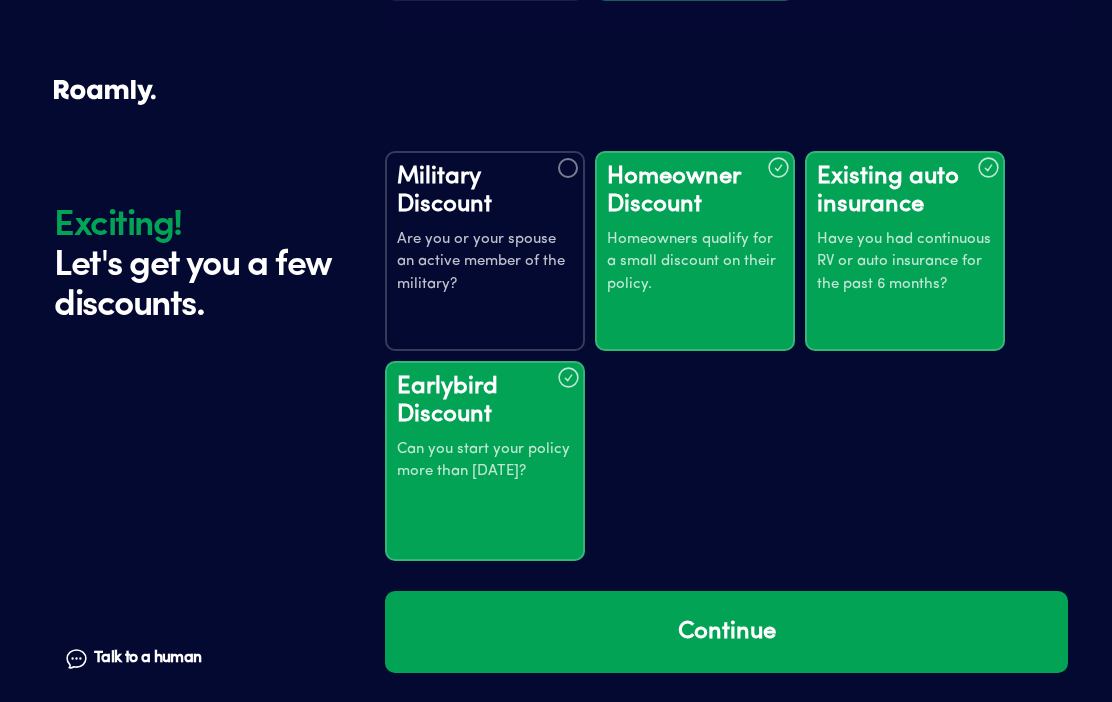 click on "Continue" at bounding box center [726, 632] 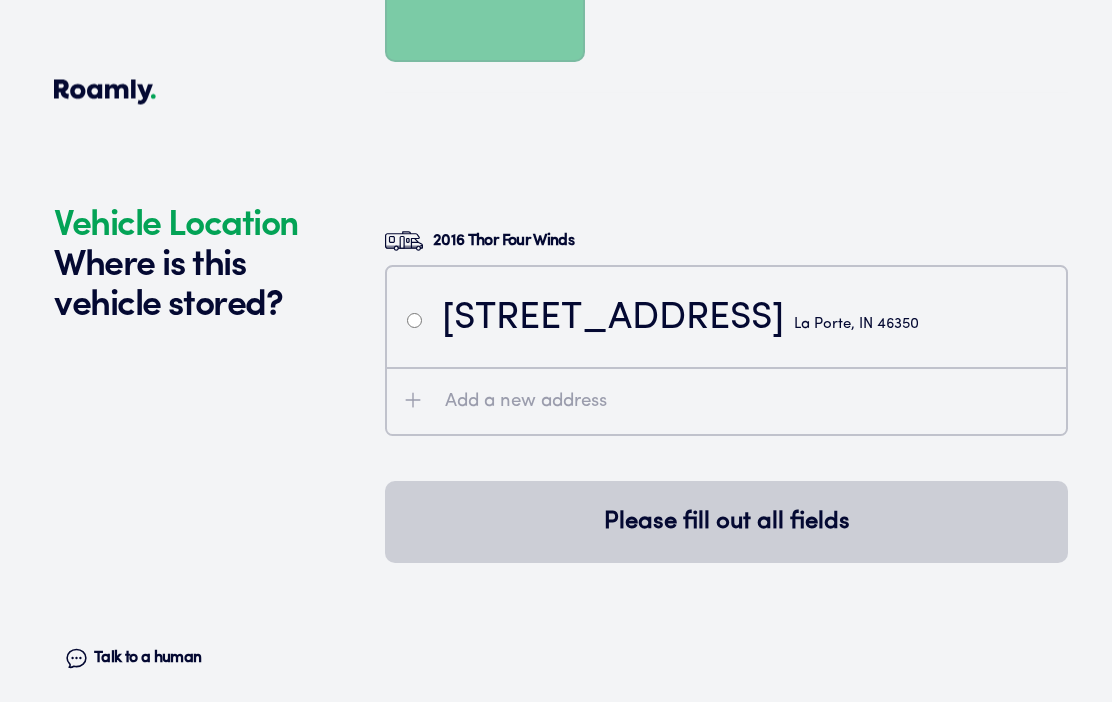 scroll, scrollTop: 4134, scrollLeft: 0, axis: vertical 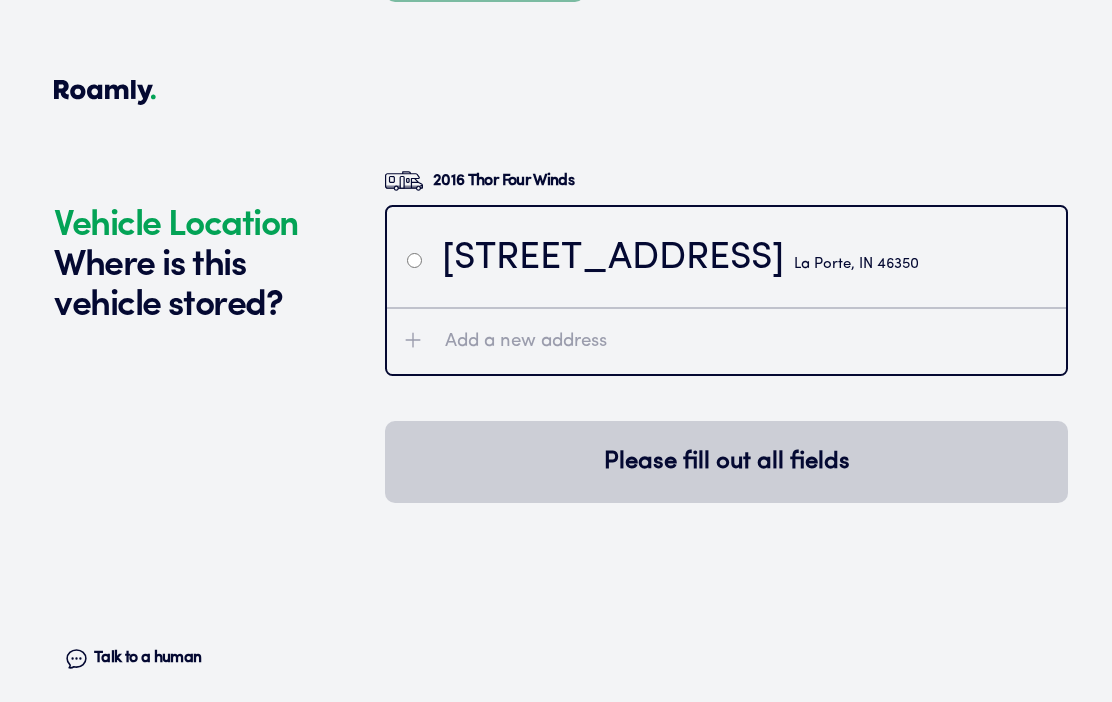 click at bounding box center [414, 259] 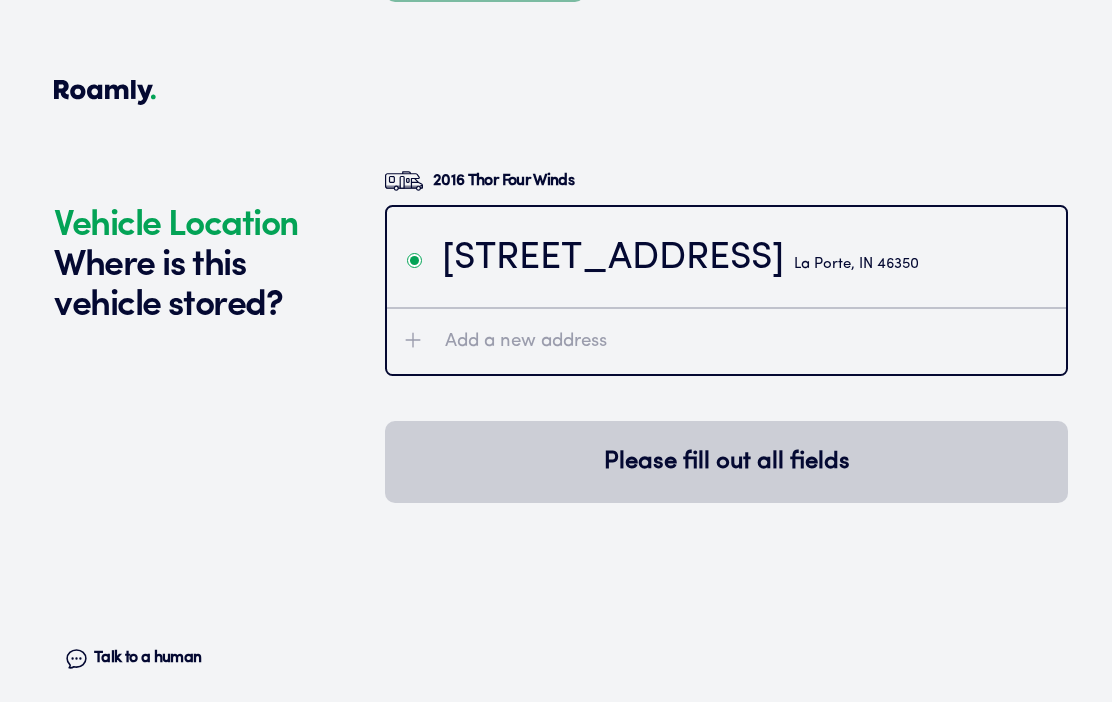 radio on "true" 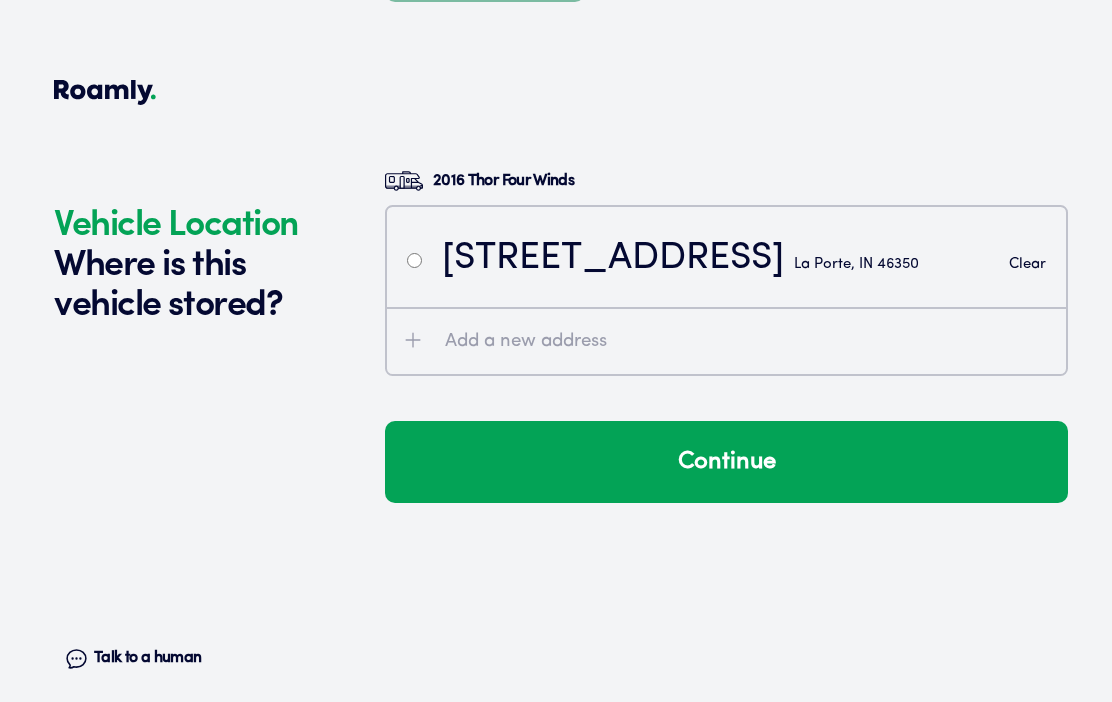 click on "Continue" at bounding box center (726, 462) 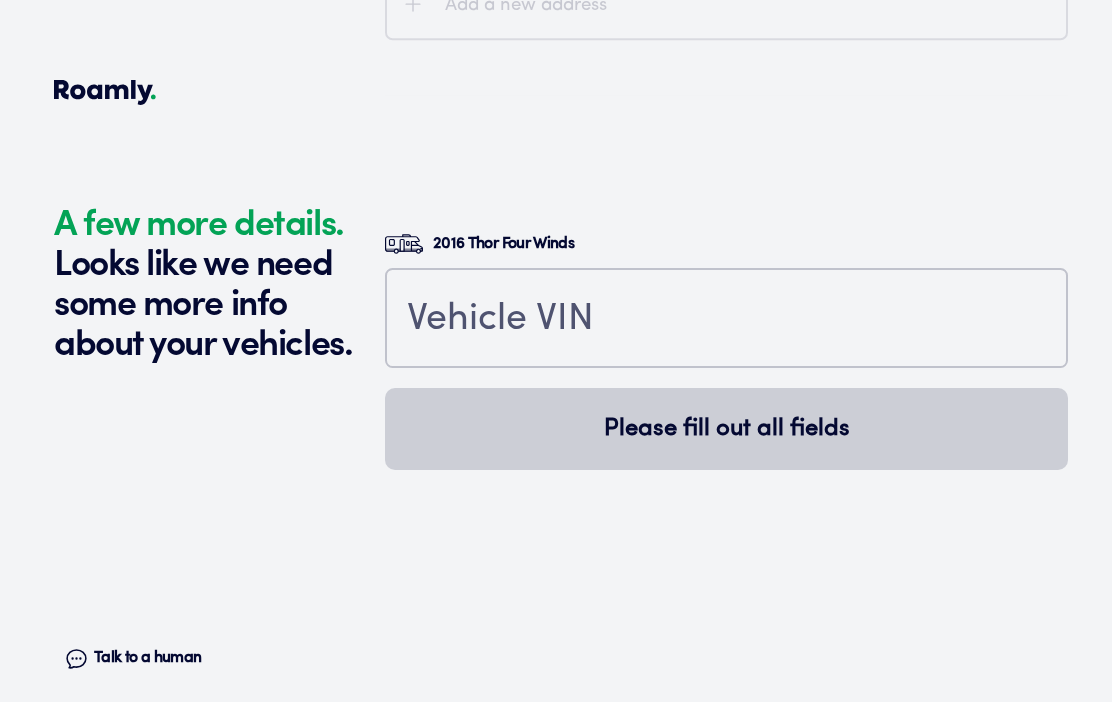 scroll, scrollTop: 4573, scrollLeft: 0, axis: vertical 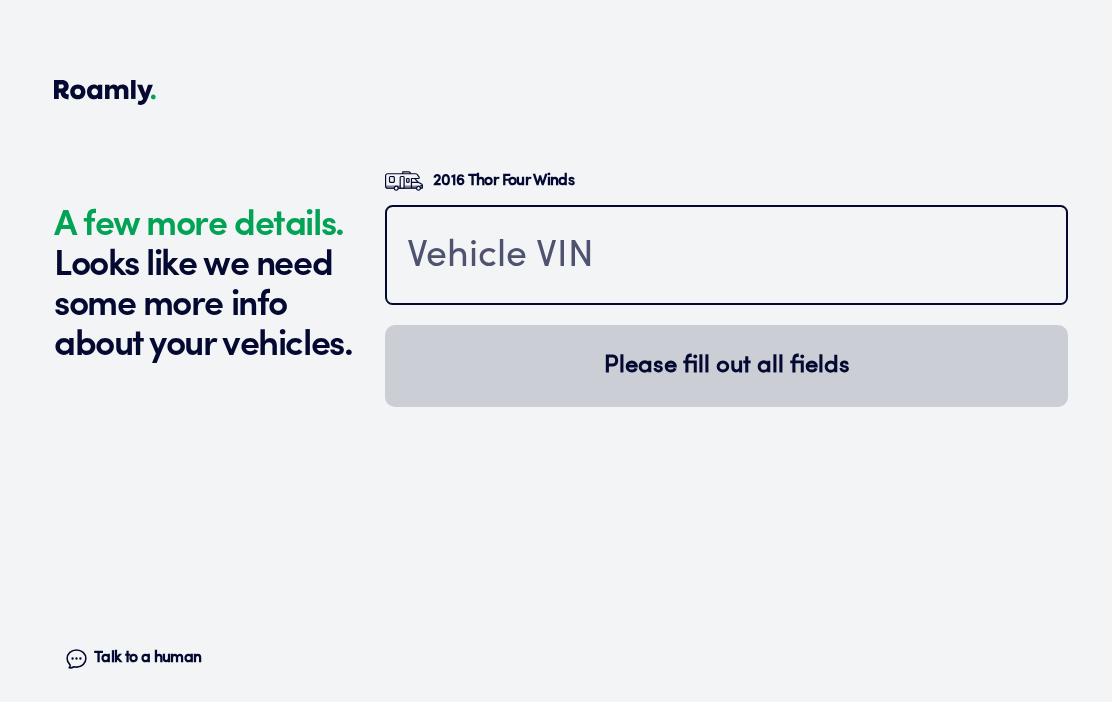 click at bounding box center [726, 257] 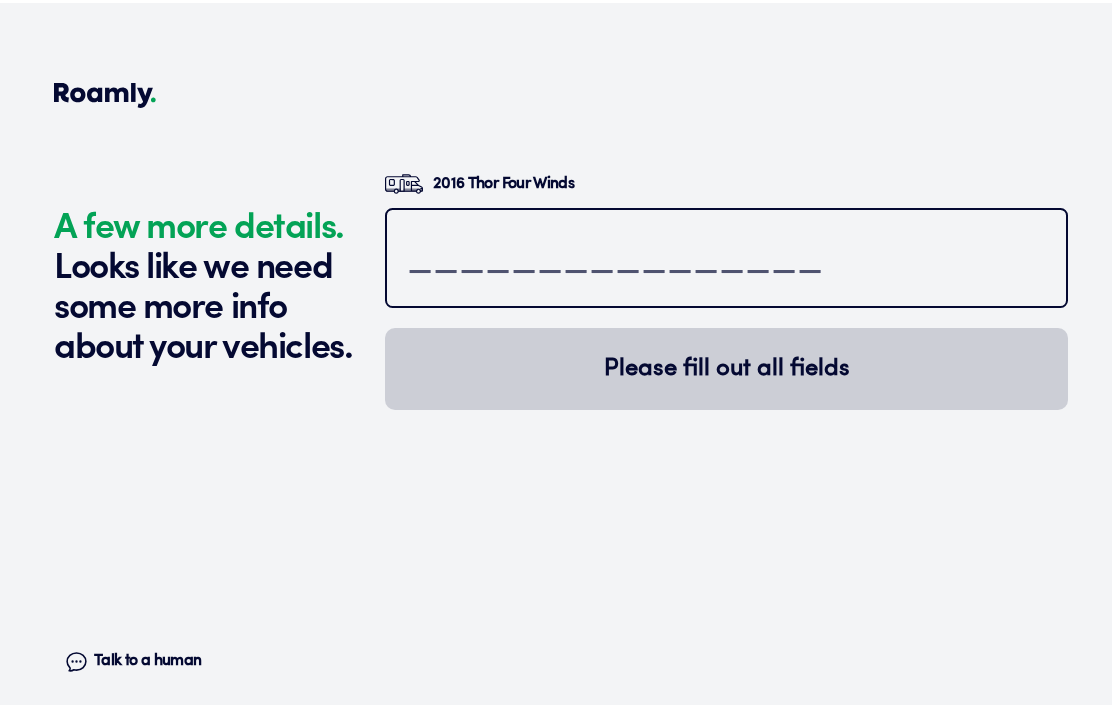 scroll, scrollTop: 4567, scrollLeft: 0, axis: vertical 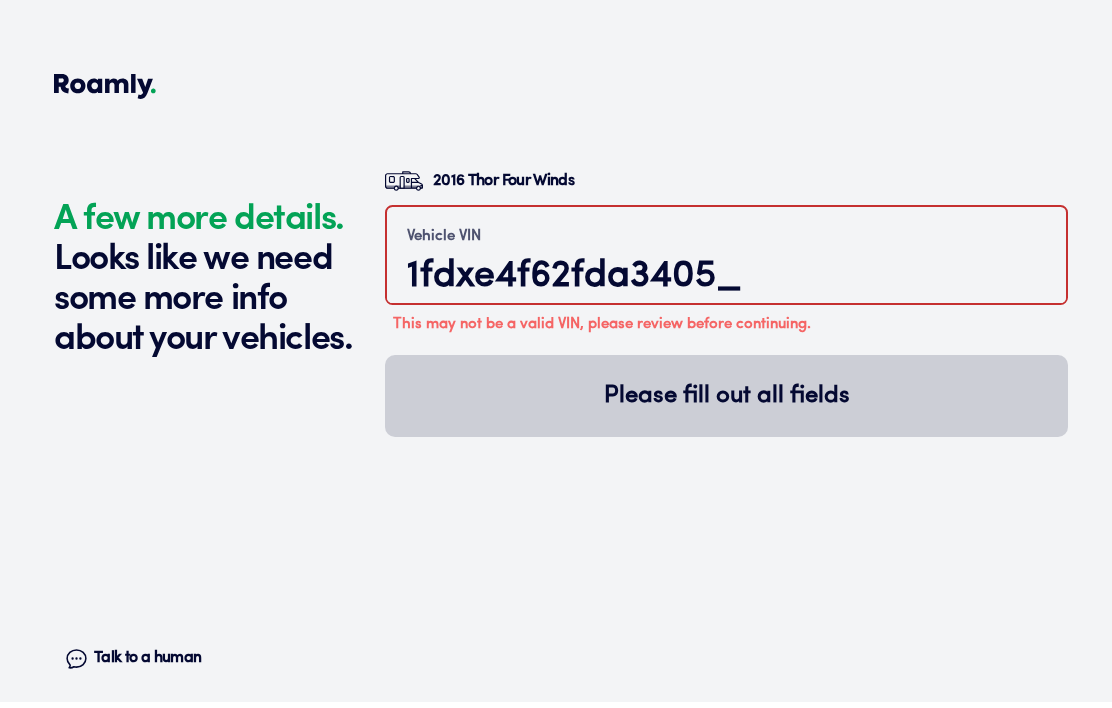 type on "1fdxe4f62fda34051" 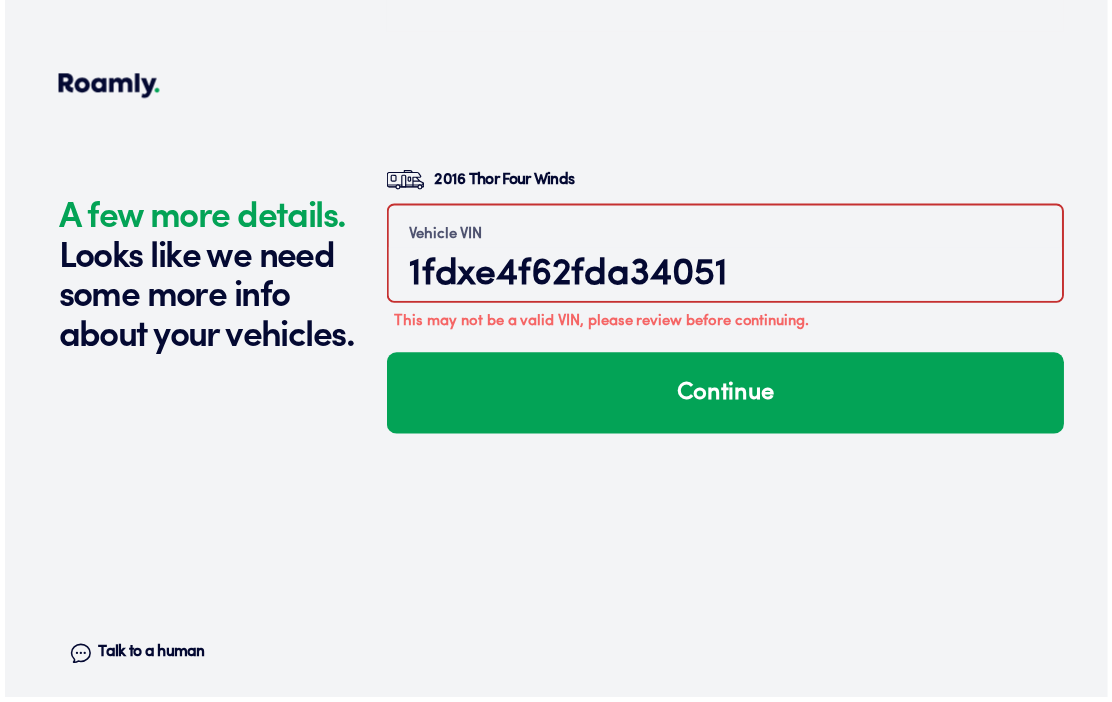 scroll, scrollTop: 4573, scrollLeft: 0, axis: vertical 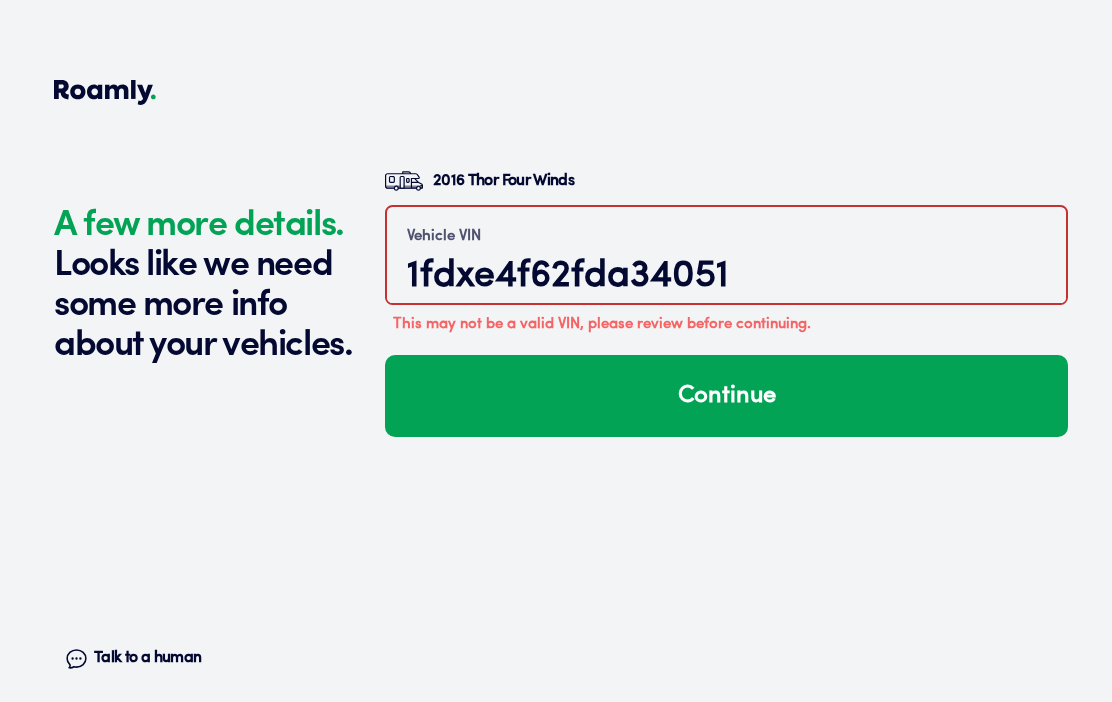 click on "1fdxe4f62fda34051" at bounding box center [726, 276] 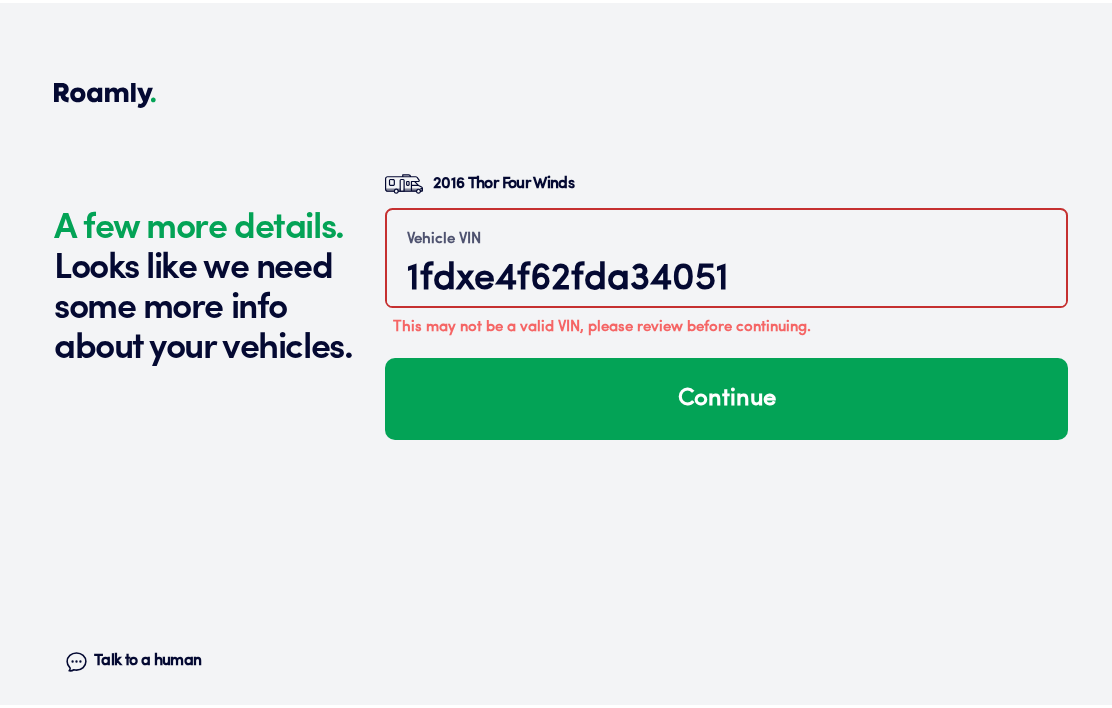scroll, scrollTop: 4567, scrollLeft: 0, axis: vertical 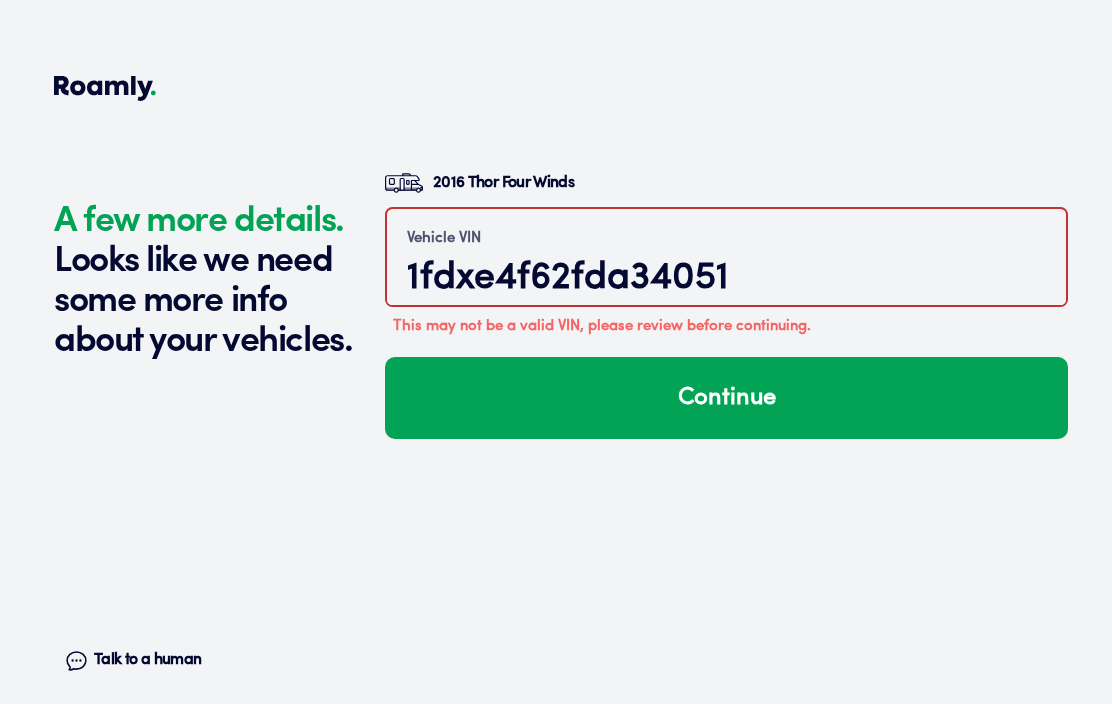 click on "1fdxe4f62fda34051" at bounding box center (726, 282) 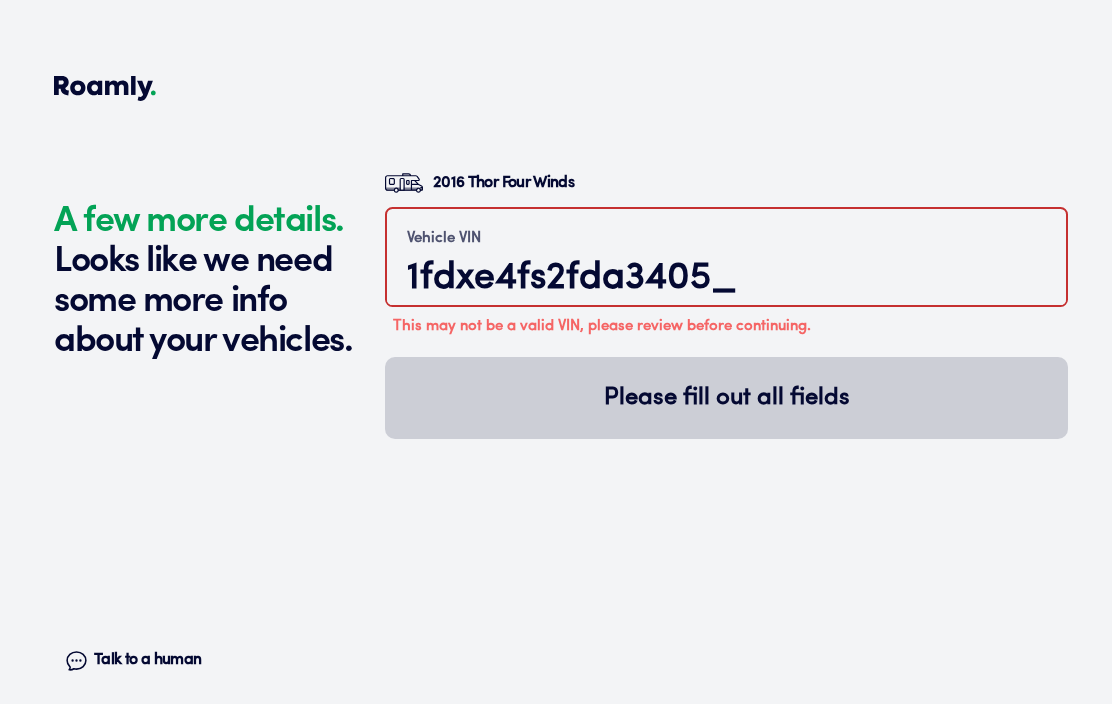 type on "1fdxe4fs2fda34051" 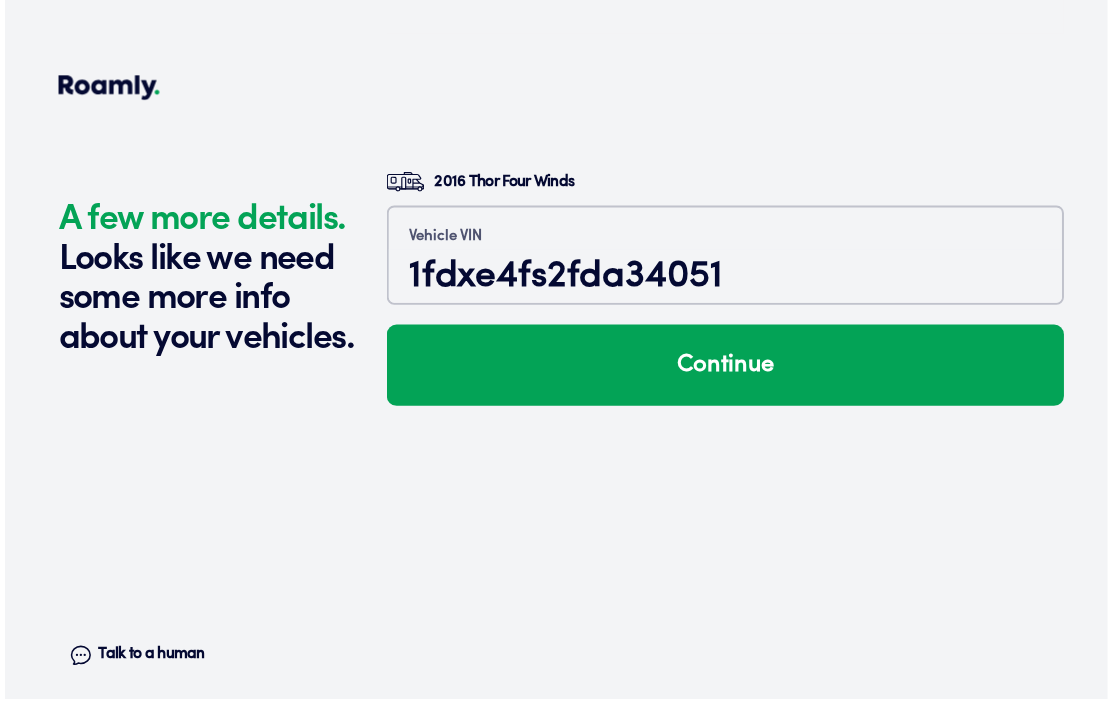 scroll, scrollTop: 4573, scrollLeft: 0, axis: vertical 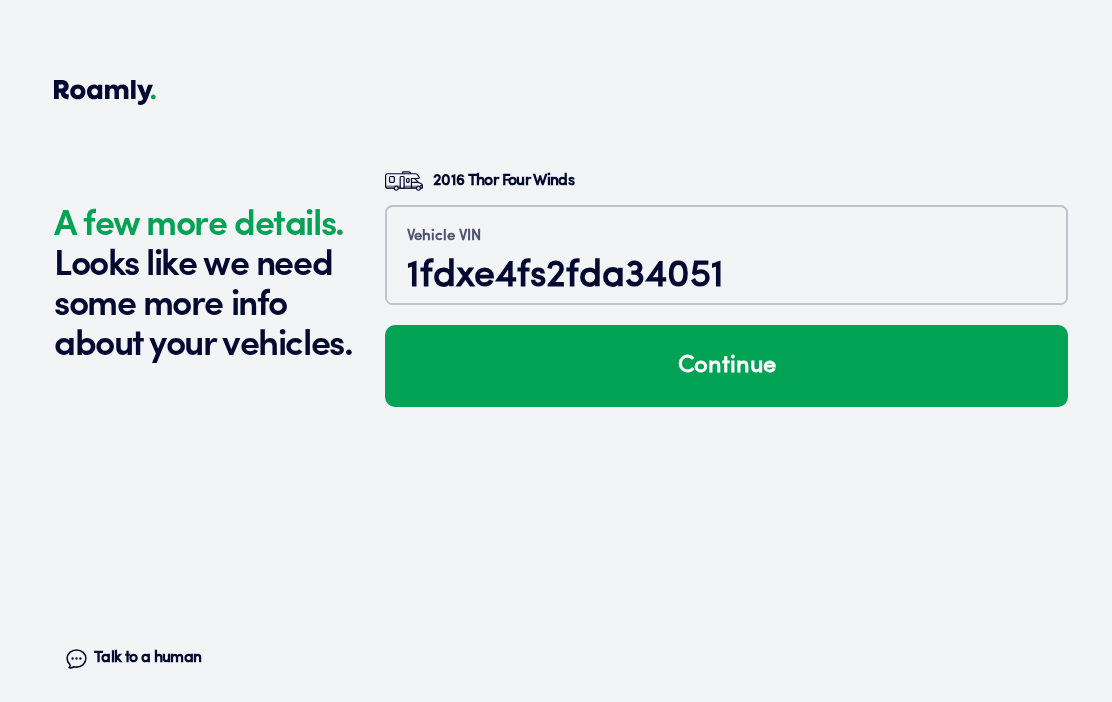 click on "Continue" at bounding box center (726, 366) 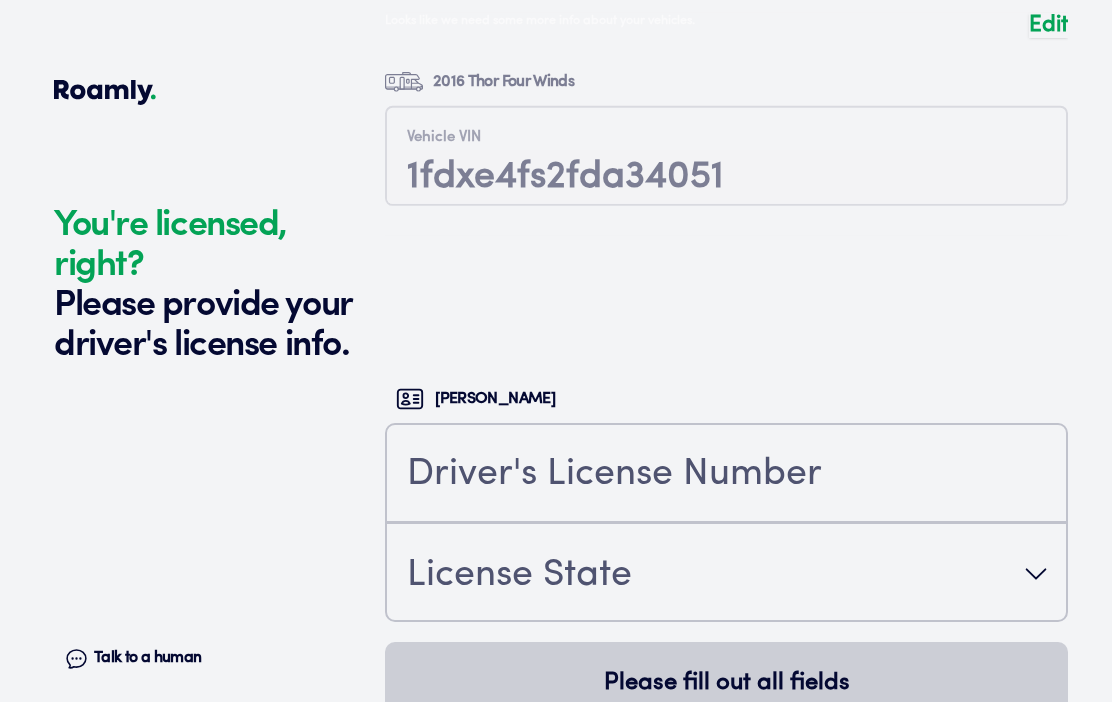 scroll, scrollTop: 4916, scrollLeft: 0, axis: vertical 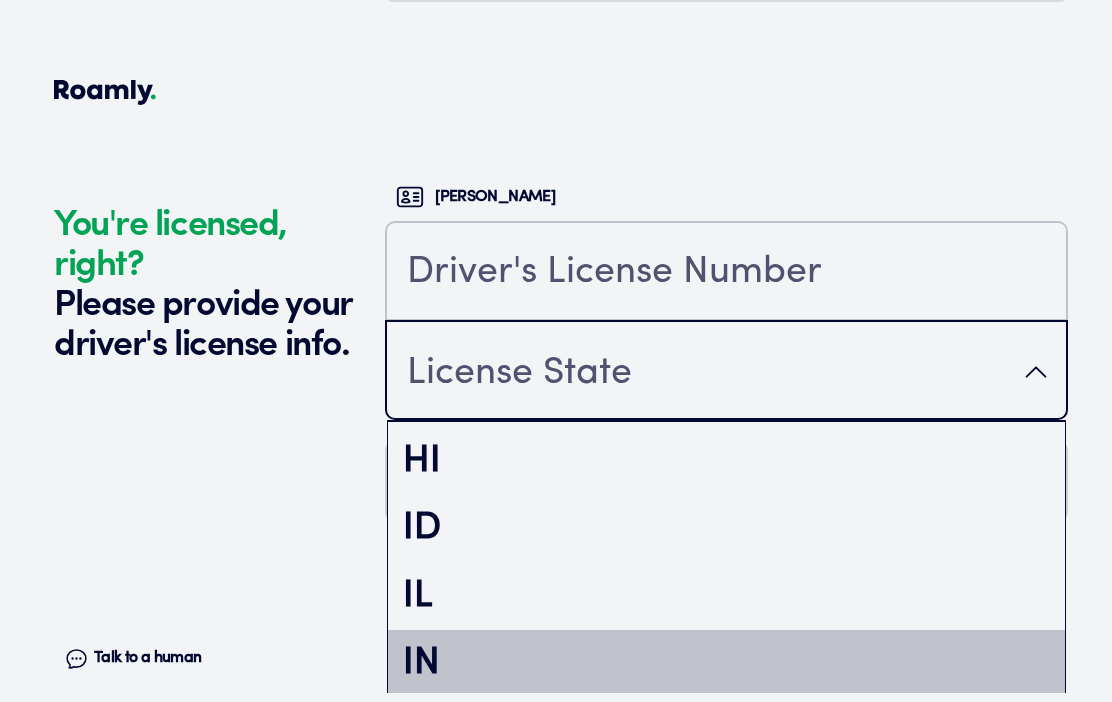click on "IN" at bounding box center (726, 664) 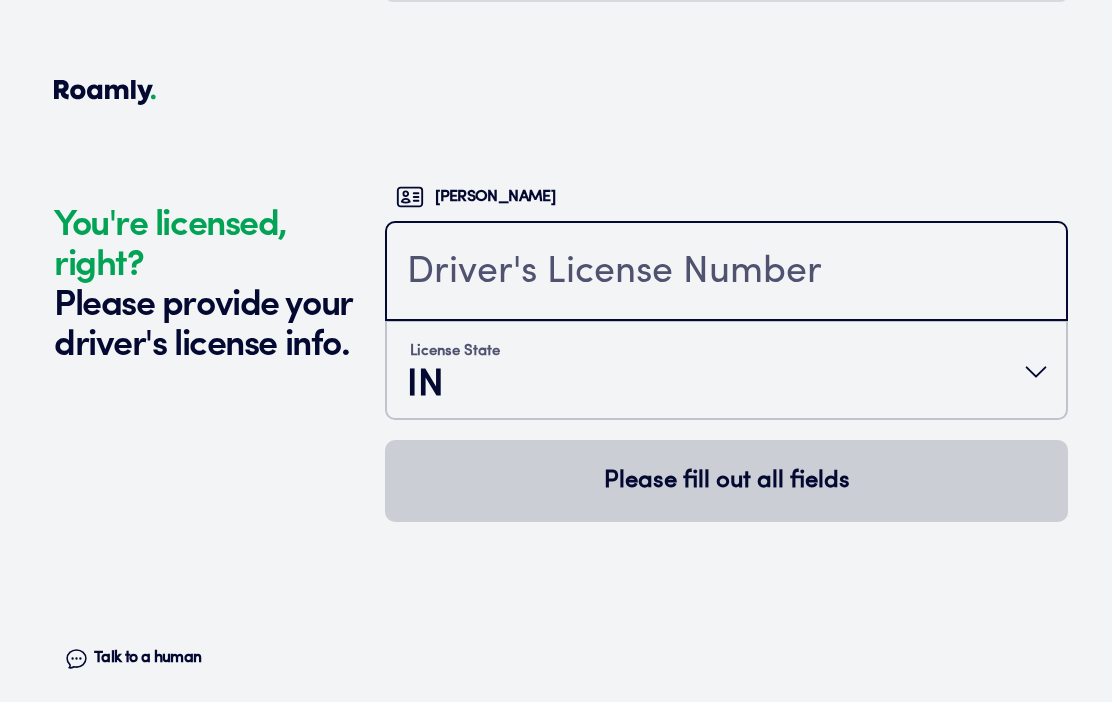 click at bounding box center [726, 273] 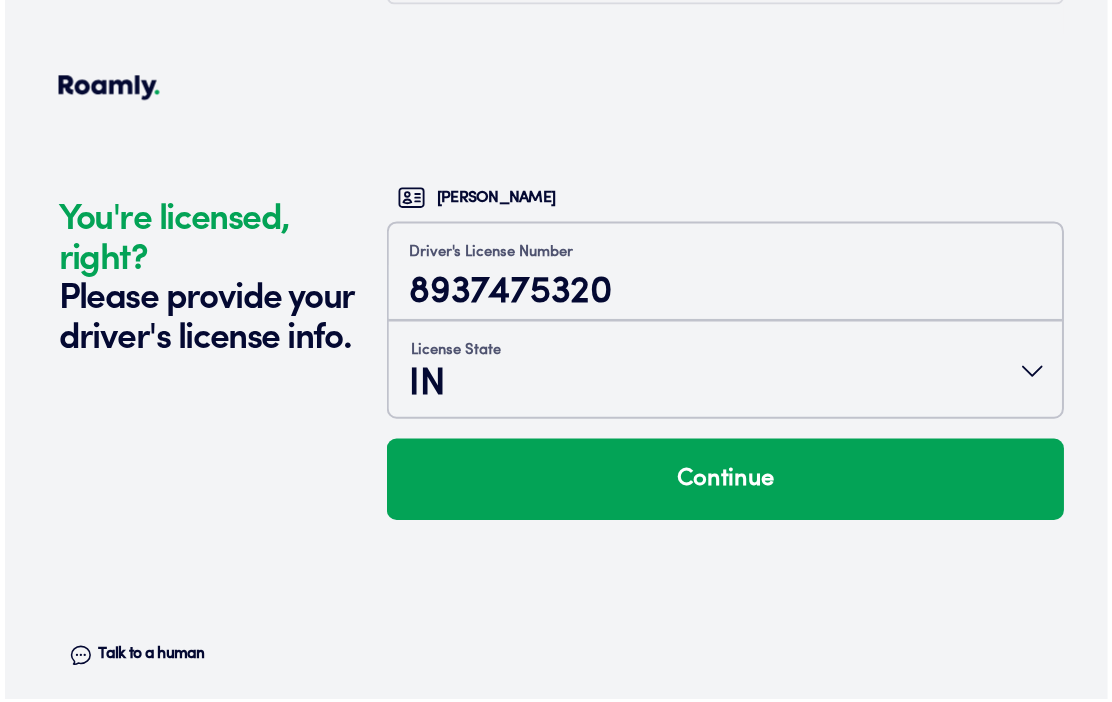 scroll, scrollTop: 4916, scrollLeft: 0, axis: vertical 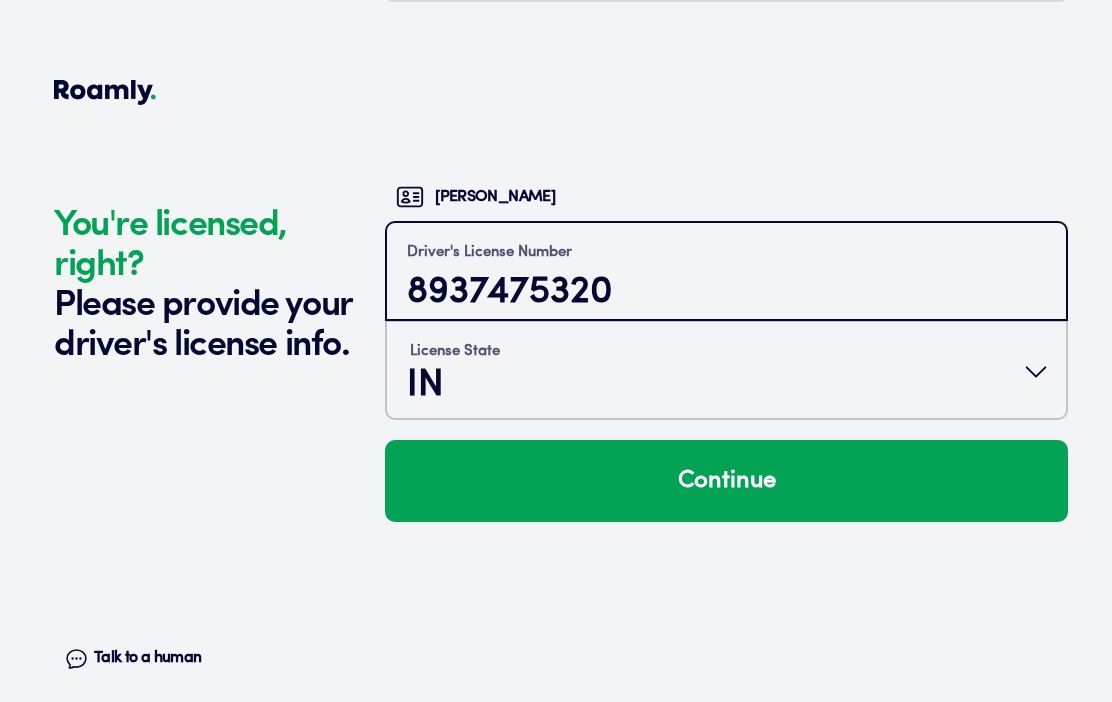 type on "8937475320" 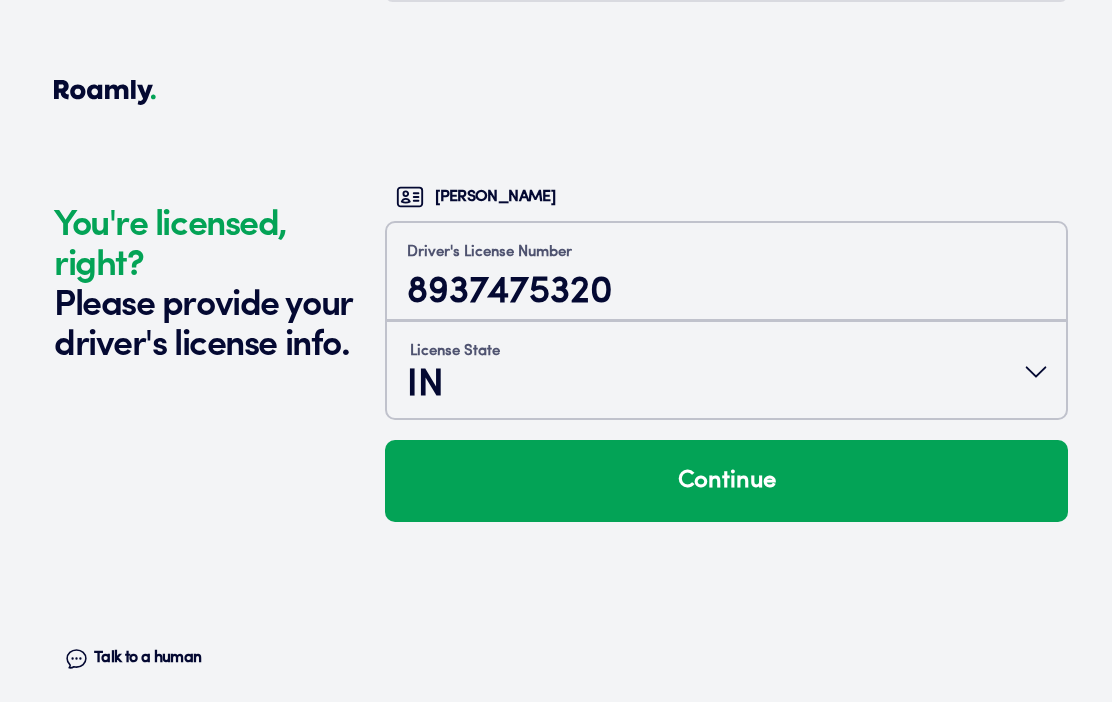 click on "Continue" at bounding box center [726, 481] 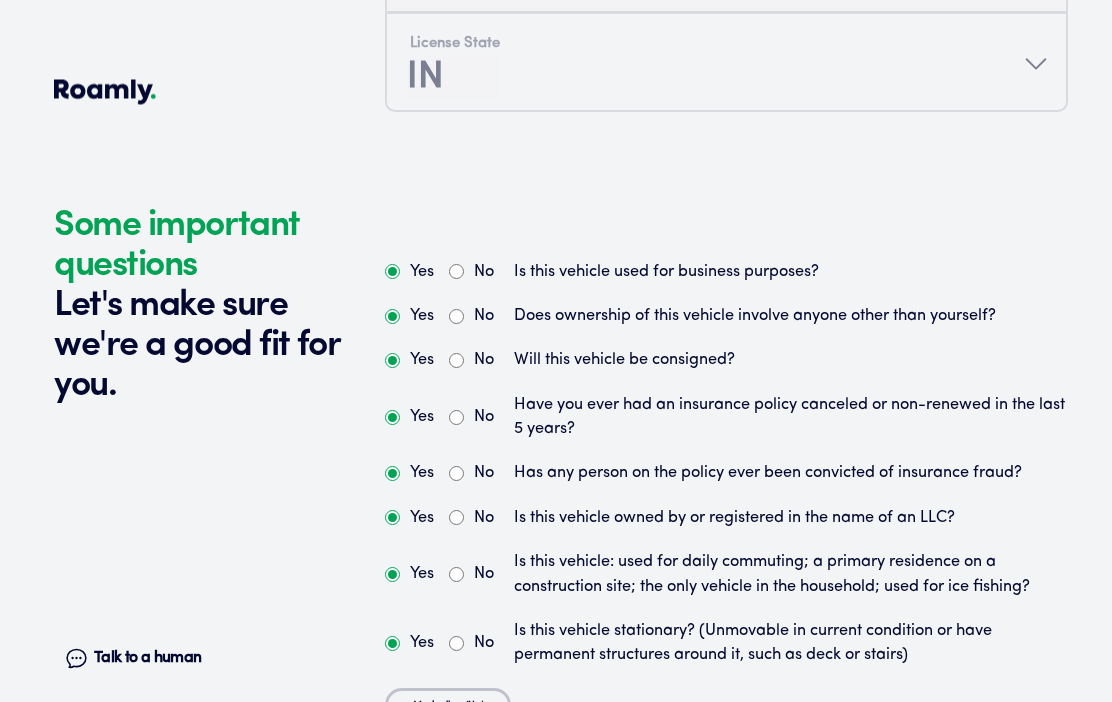 scroll, scrollTop: 5384, scrollLeft: 0, axis: vertical 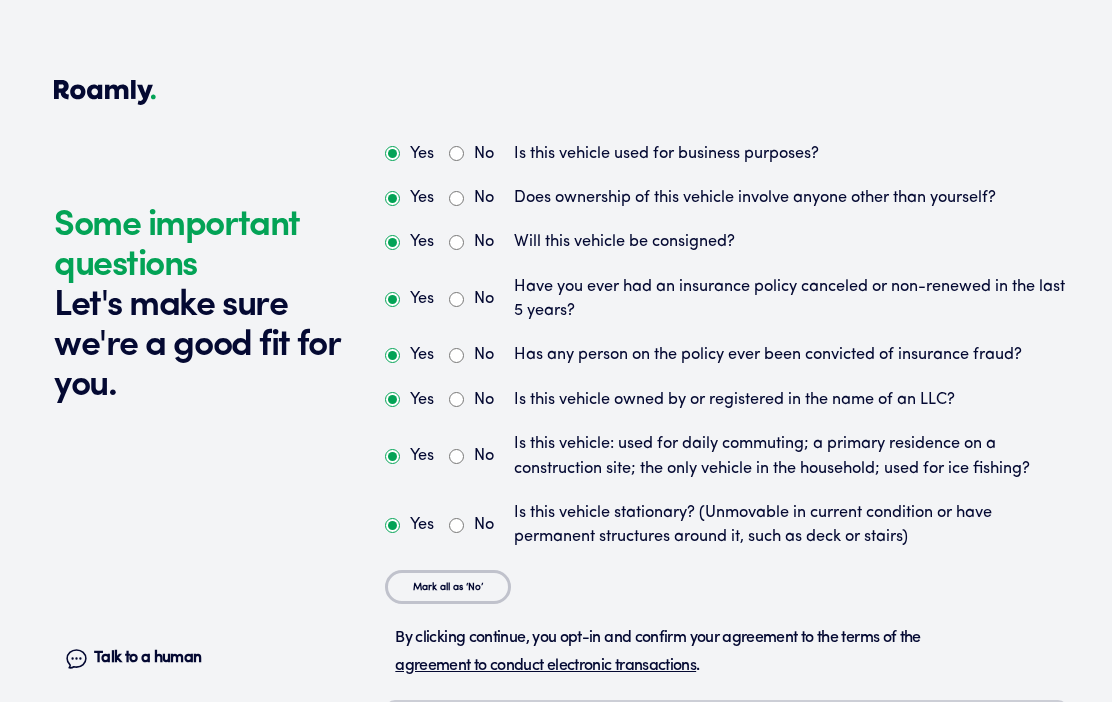 click on "Yes No Is this vehicle used for business purposes? Yes No Does ownership of this vehicle involve anyone other than yourself? Yes No Will this vehicle be consigned? Yes No Have you ever had an insurance policy canceled or non-renewed in the last 5 years? Yes No Has any person on the policy ever been convicted of insurance fraud? Yes No Is this vehicle owned by or registered in the name of an LLC? Yes No Is this vehicle: used for daily commuting; a primary residence on a construction site; the only vehicle in the household; used for ice fishing? Yes No Is this vehicle stationary? (Unmovable in current condition or have permanent structures around it, such as deck or stairs) Mark all as ‘No’" at bounding box center (726, 373) 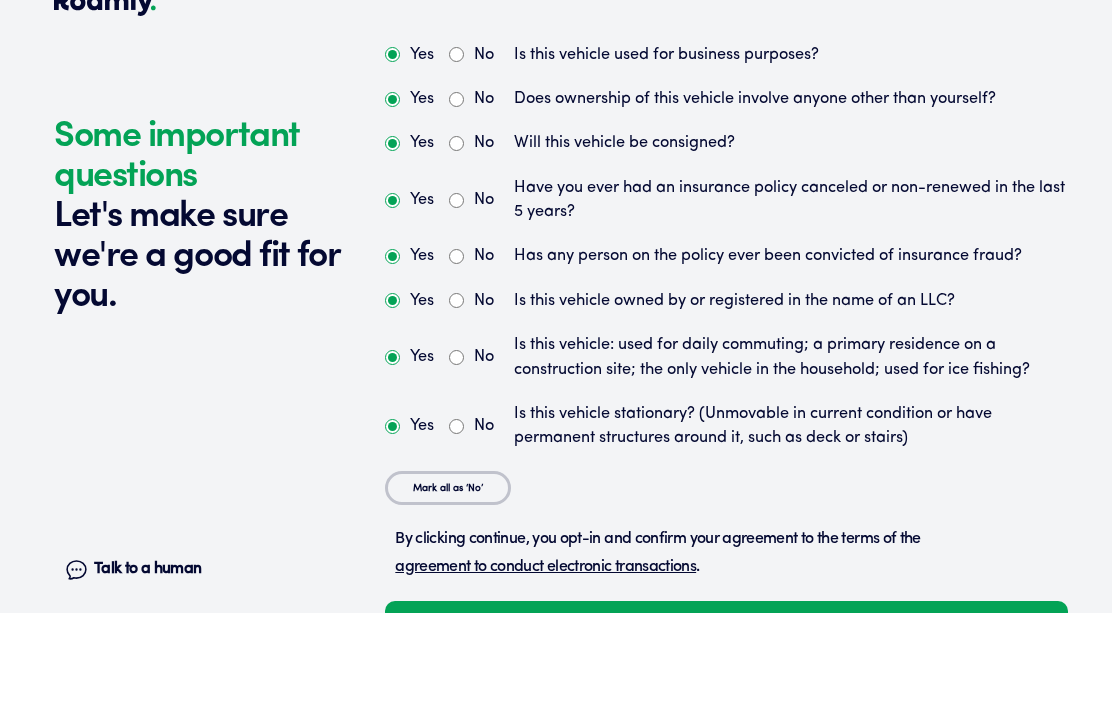 click on "Continue" at bounding box center [726, 731] 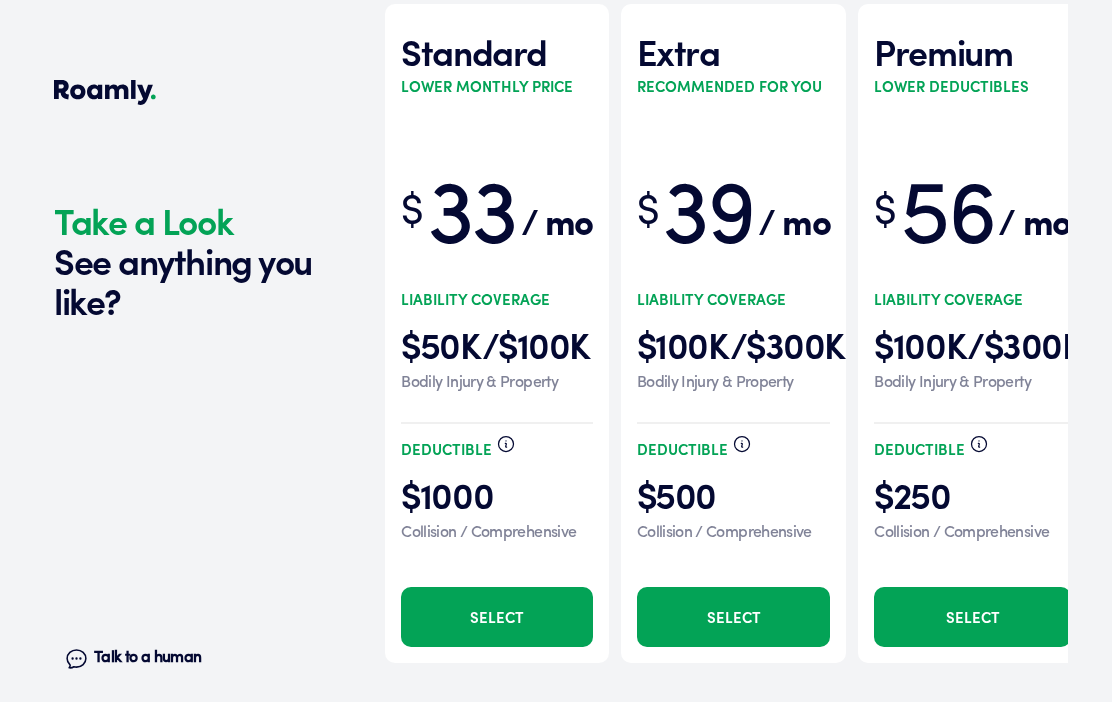 scroll, scrollTop: 6259, scrollLeft: 0, axis: vertical 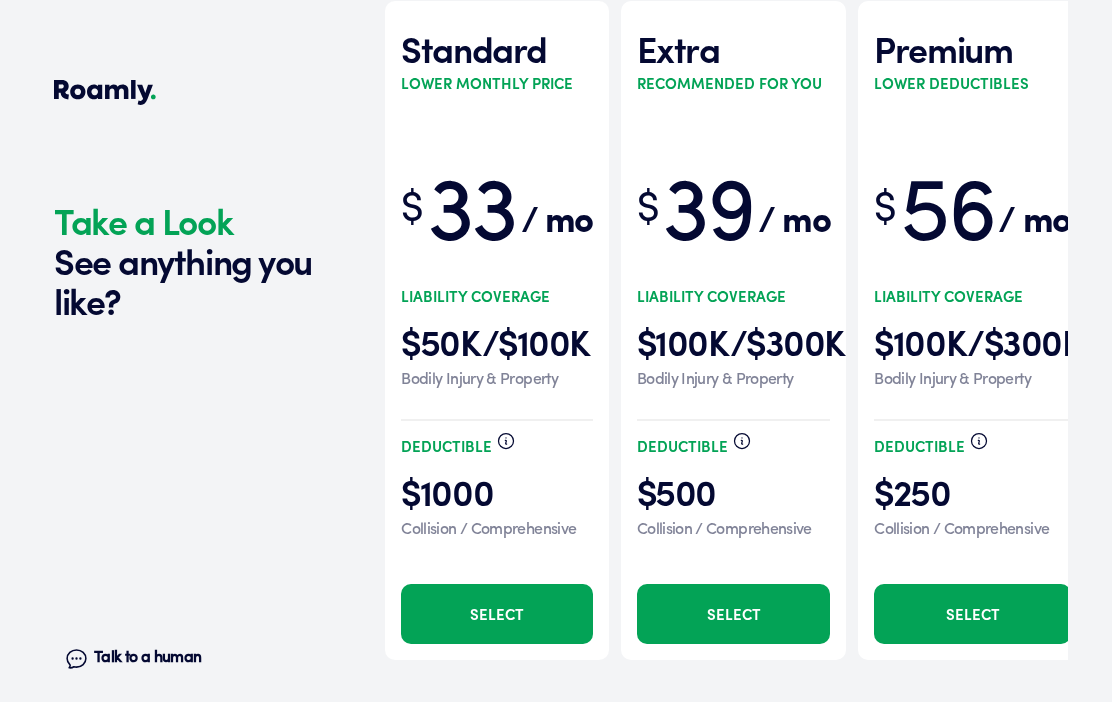 click on "Select" at bounding box center (733, 614) 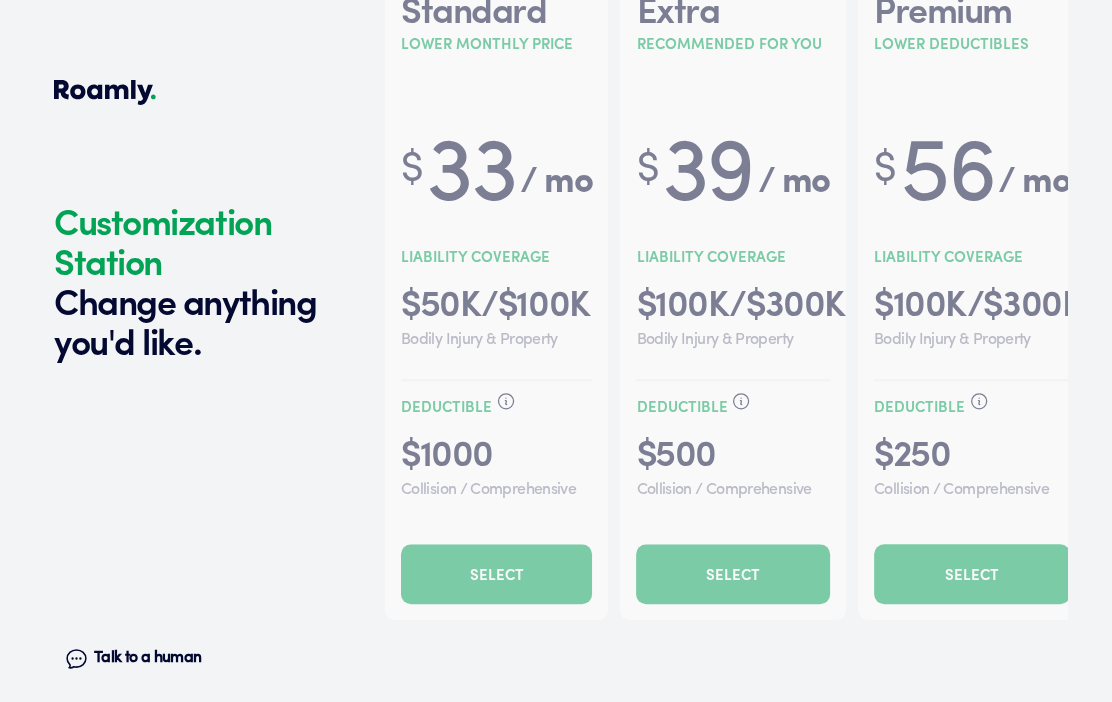 click at bounding box center (726, 280) 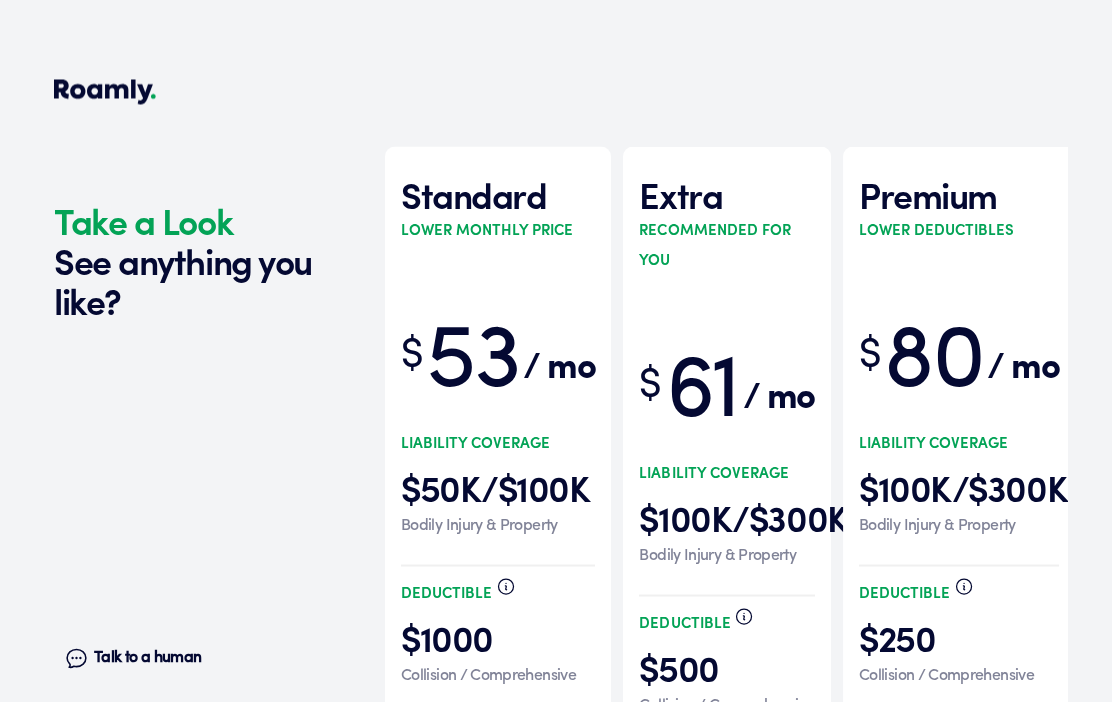 scroll, scrollTop: 6098, scrollLeft: 0, axis: vertical 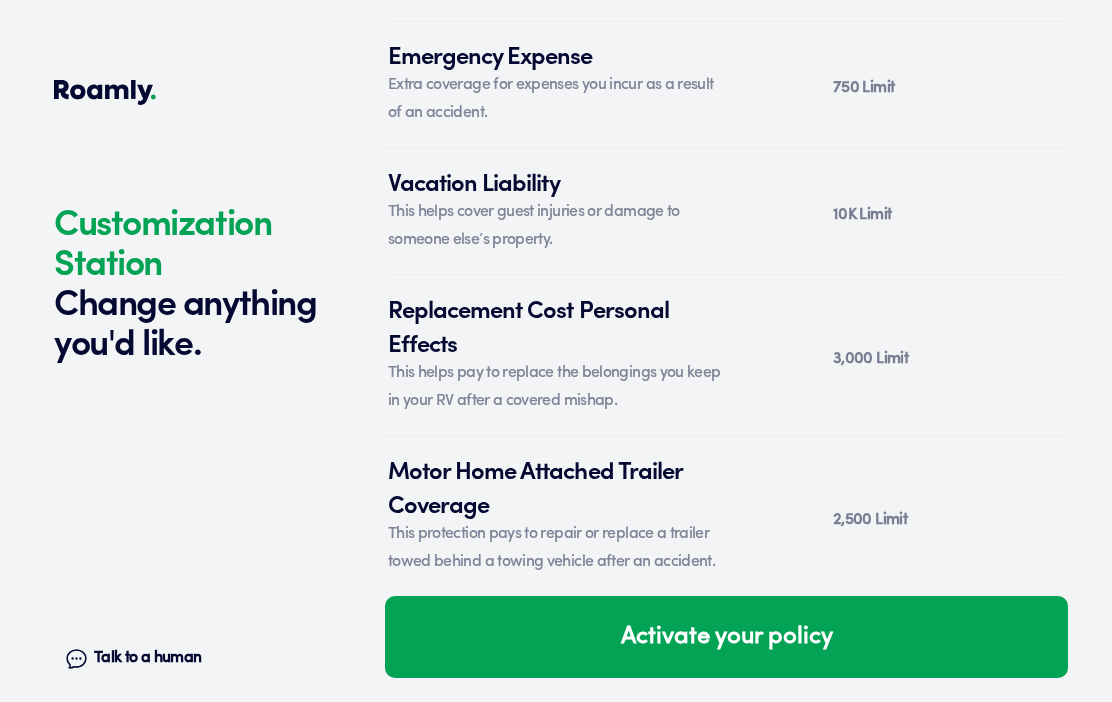 click on "Activate your policy" at bounding box center (726, 637) 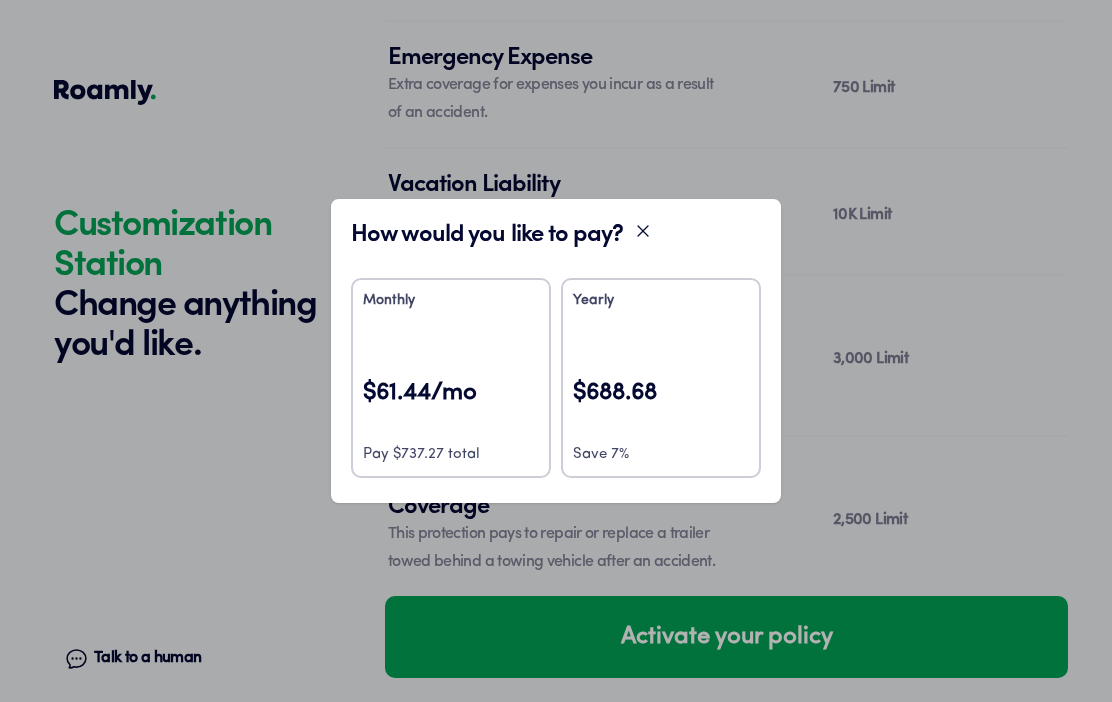 click on "$61.44/mo" at bounding box center (451, 406) 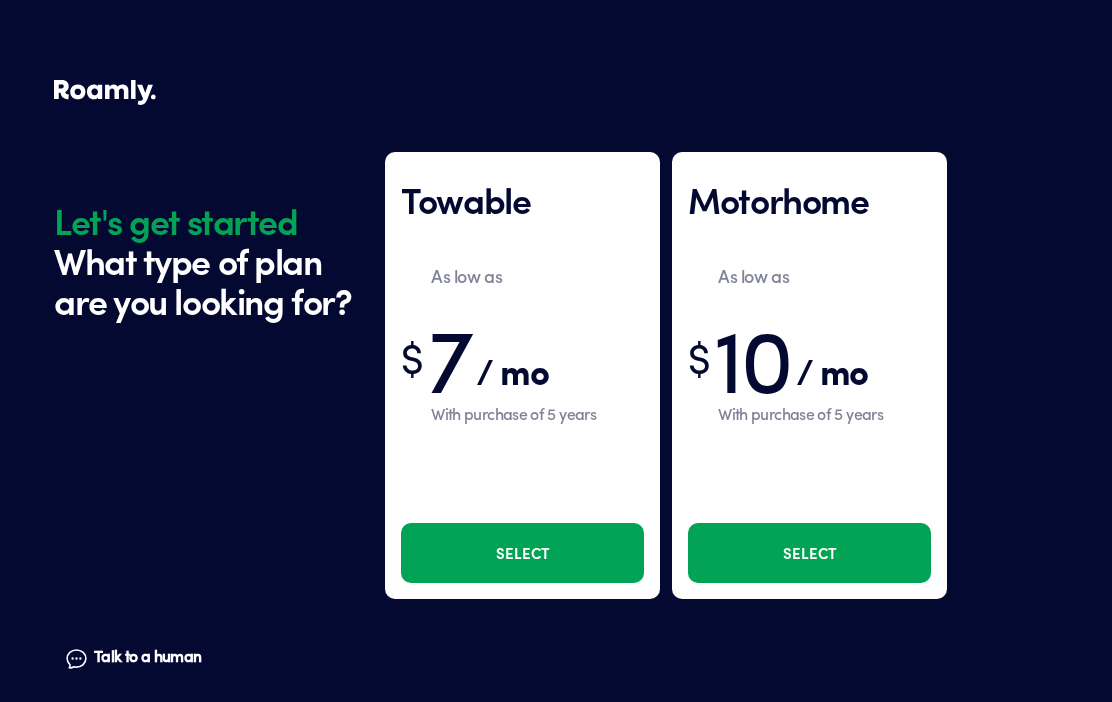 scroll, scrollTop: 0, scrollLeft: 0, axis: both 